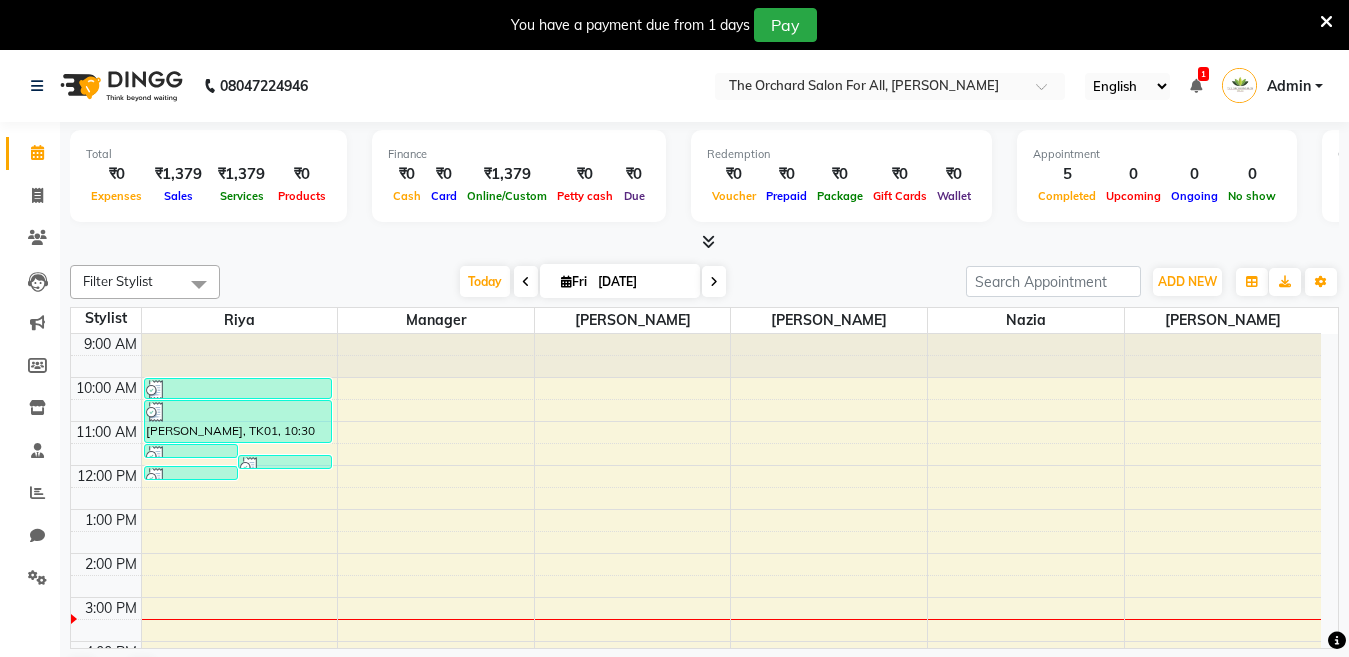 scroll, scrollTop: 0, scrollLeft: 0, axis: both 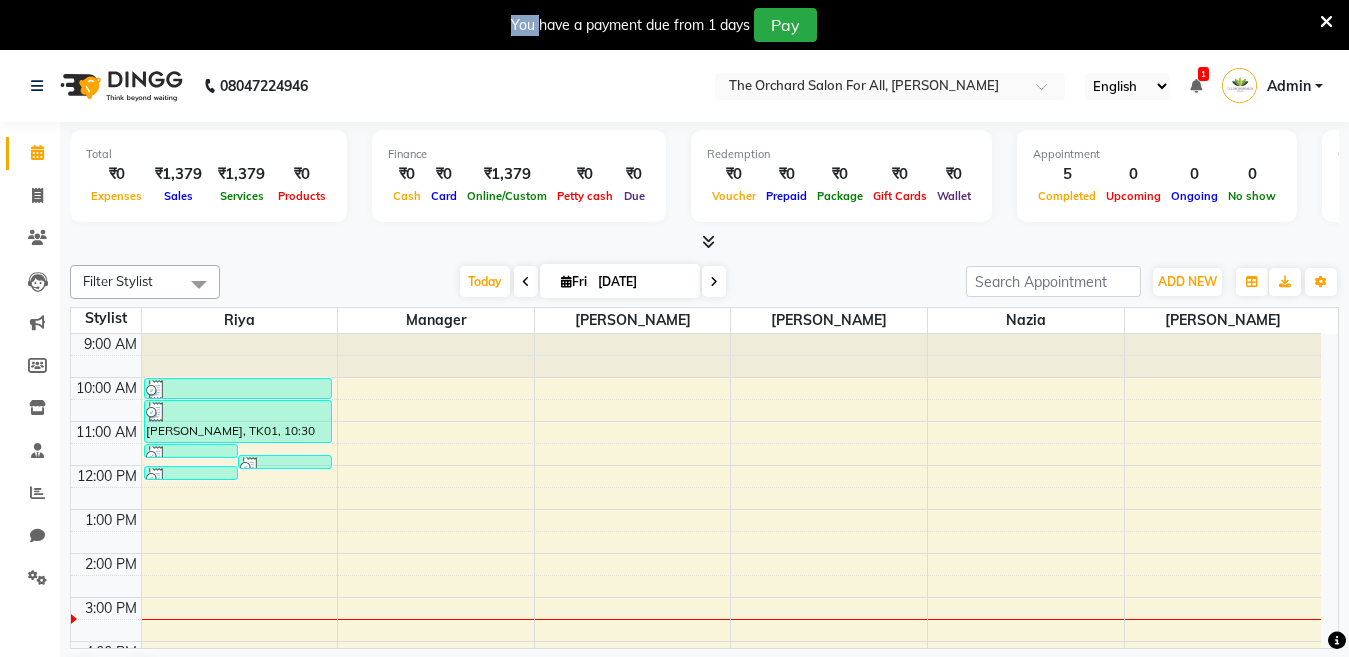 click on "9:00 AM 10:00 AM 11:00 AM 12:00 PM 1:00 PM 2:00 PM 3:00 PM 4:00 PM 5:00 PM 6:00 PM 7:00 PM 8:00 PM 9:00 PM     [PERSON_NAME], TK01, 11:30 AM-11:45 AM, Threading - Eyebrows     [PERSON_NAME], TK01, 11:45 AM-12:00 PM, Threading - Upperlip/Lowerlip     [PERSON_NAME], TK01, 12:00 PM-12:15 PM, Threading - Forehead     [PERSON_NAME], TK01, 10:00 AM-10:30 AM, Detan - Full Face     [PERSON_NAME], TK01, 10:30 AM-11:30 AM, Brazilian Waxing  - Full Wax" at bounding box center [696, 619] 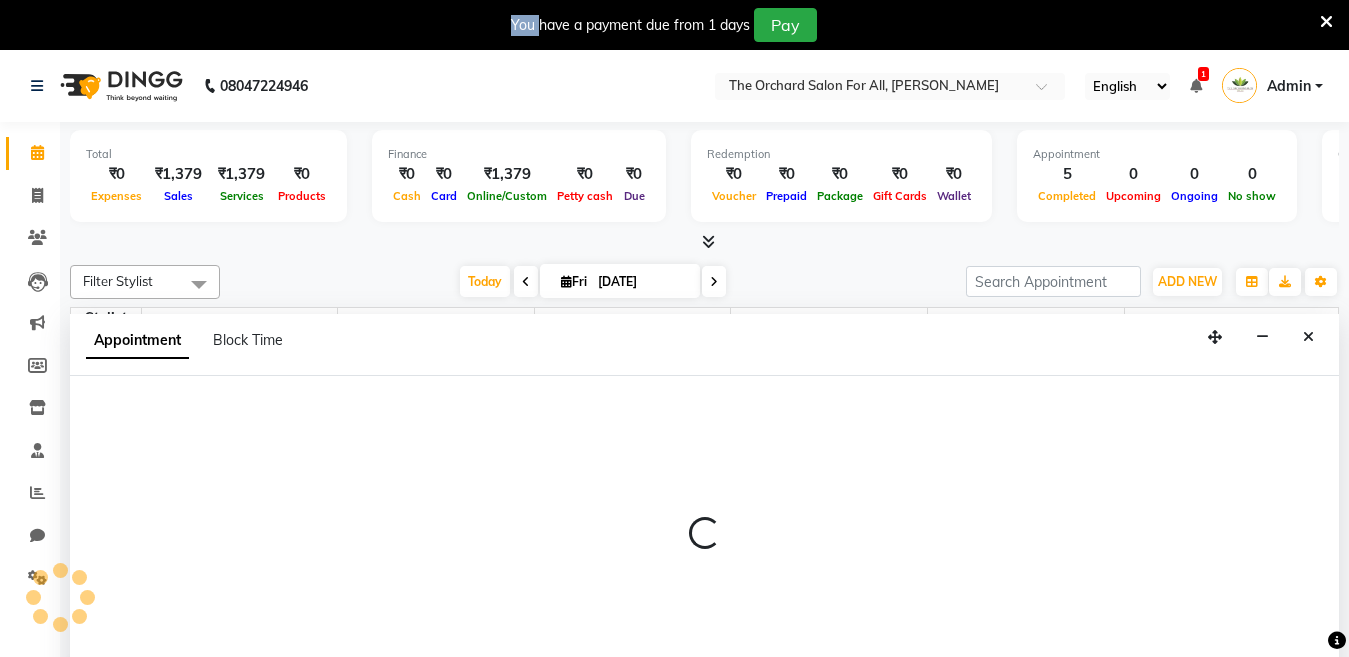 scroll, scrollTop: 51, scrollLeft: 0, axis: vertical 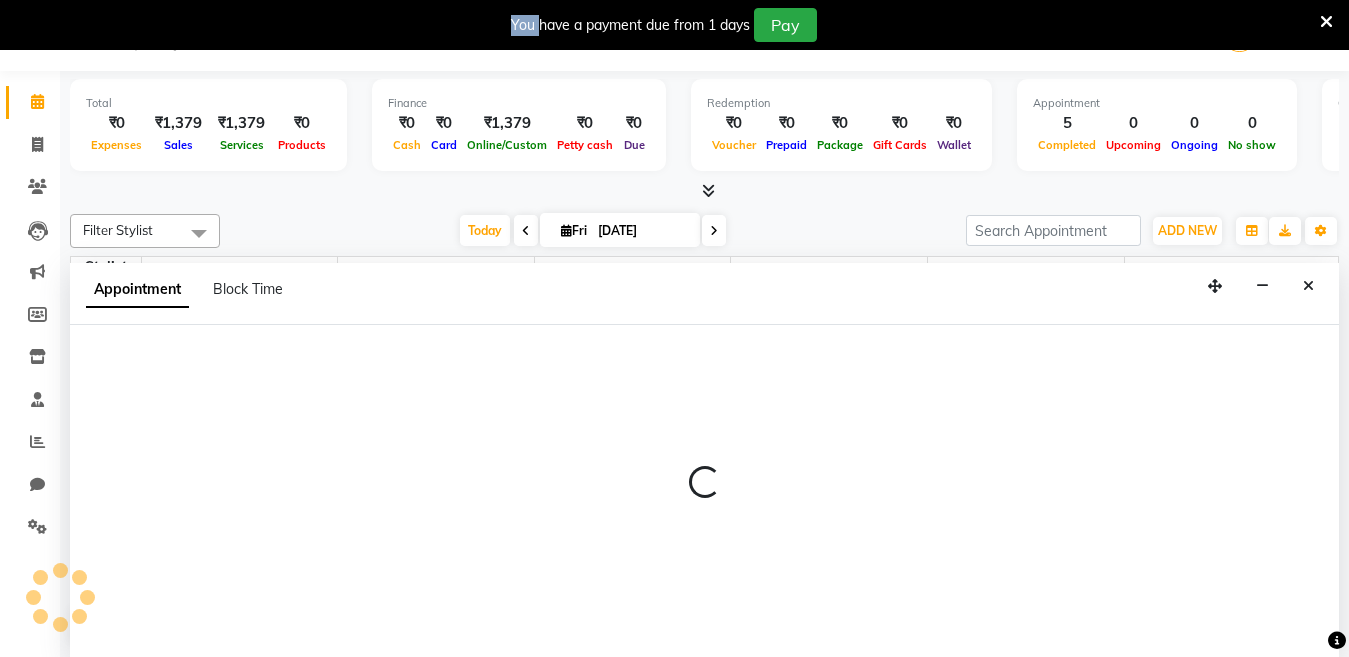 select on "6890" 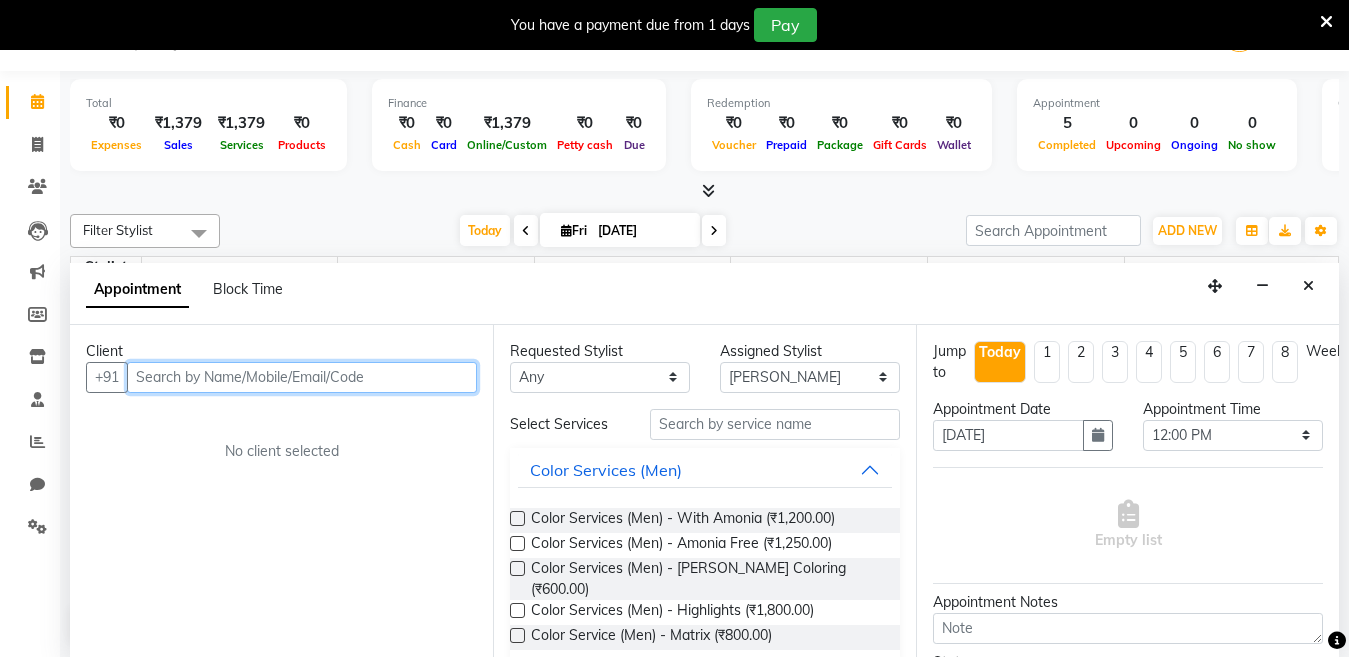 click at bounding box center [302, 377] 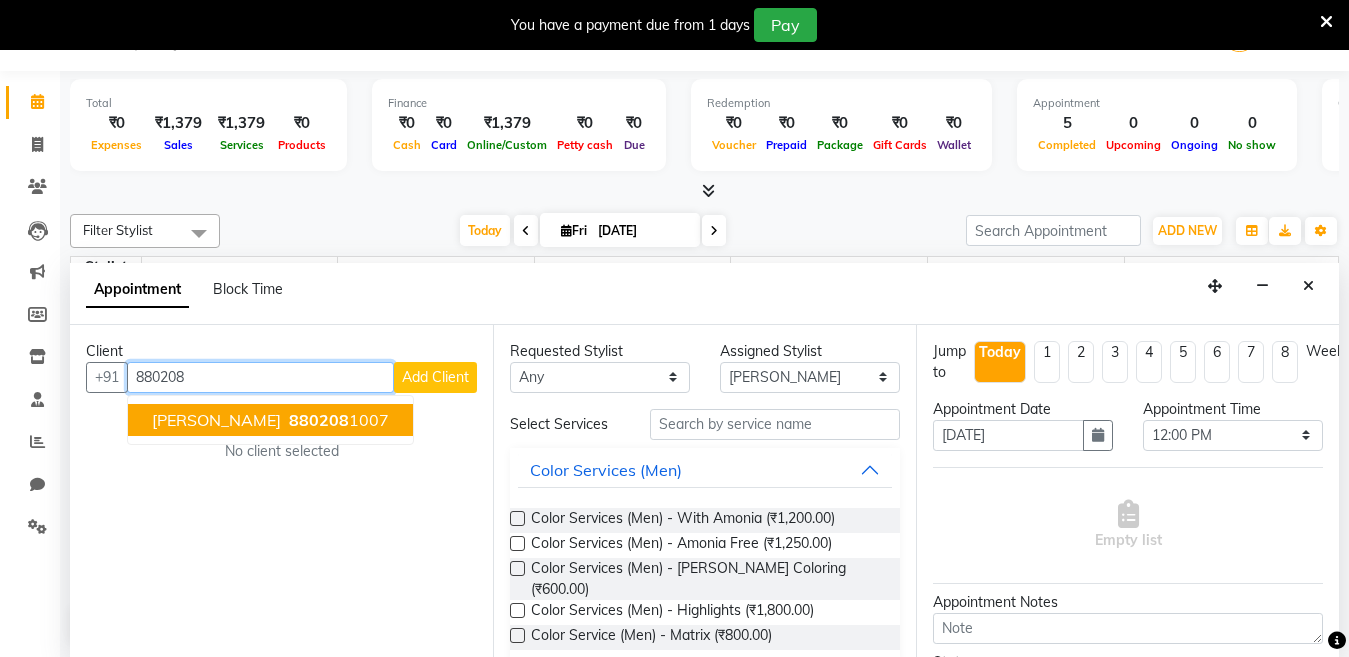 click on "880208" at bounding box center (319, 420) 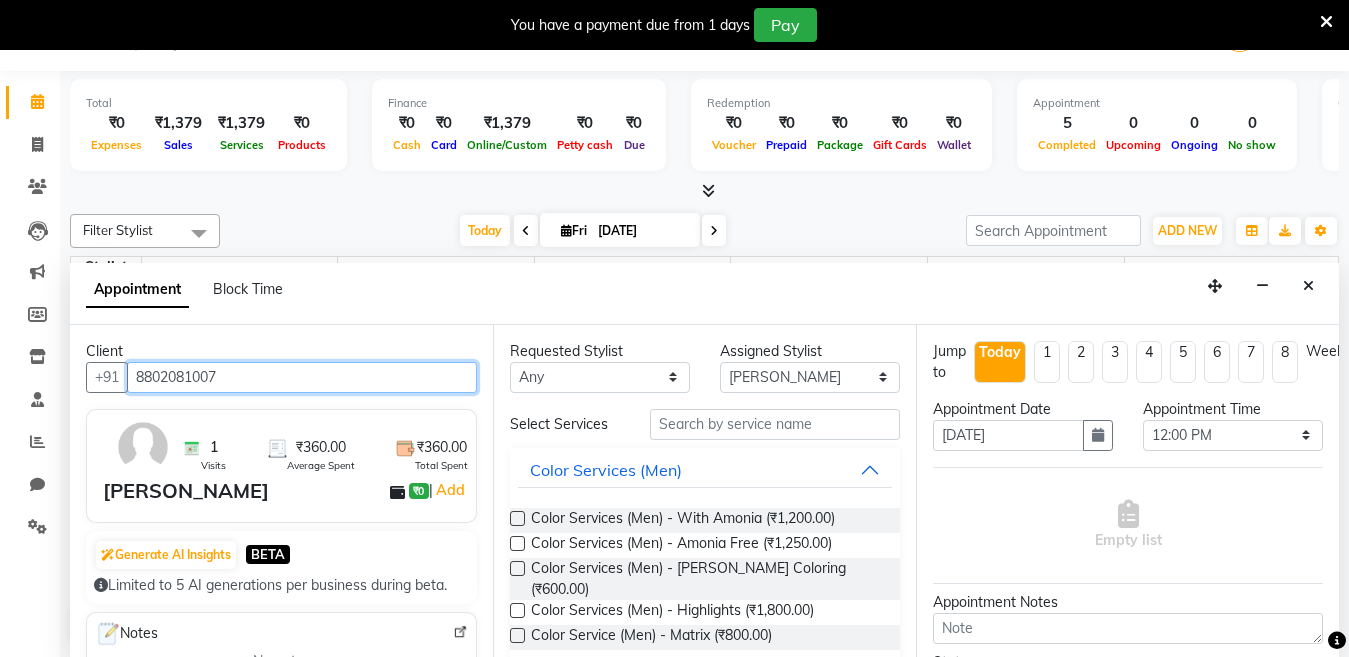 scroll, scrollTop: 291, scrollLeft: 0, axis: vertical 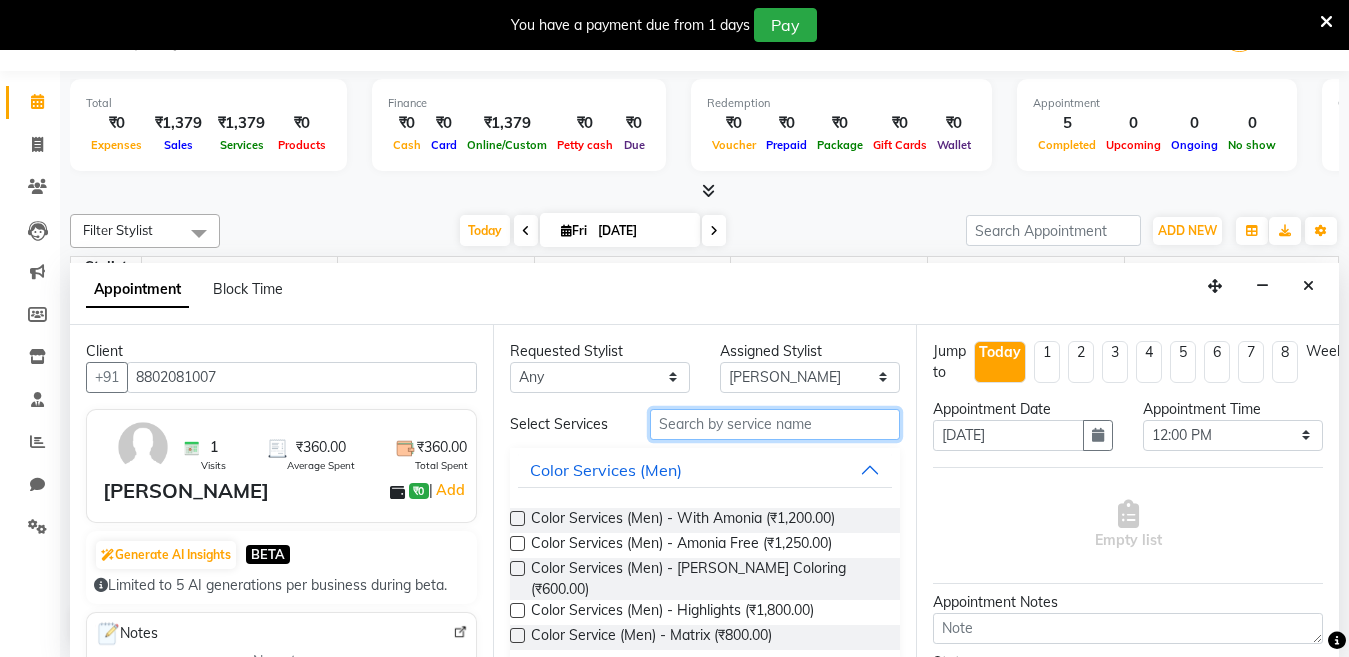 click at bounding box center (775, 424) 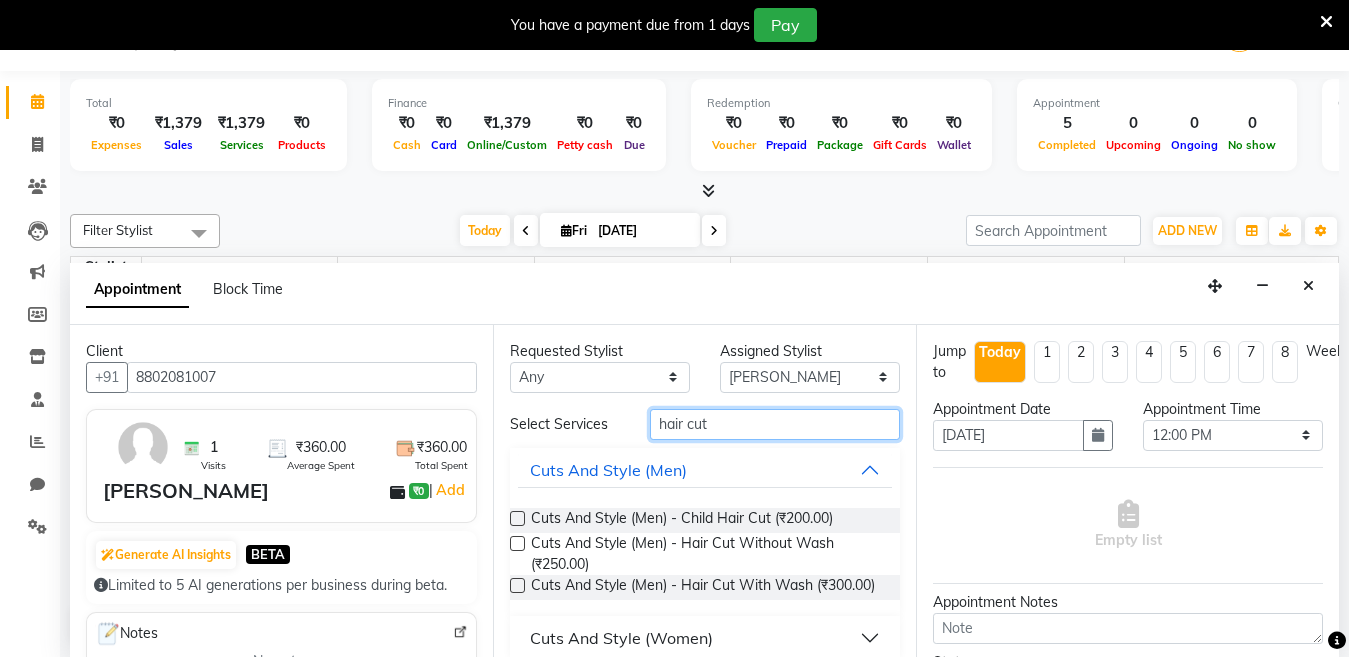 type on "hair cut" 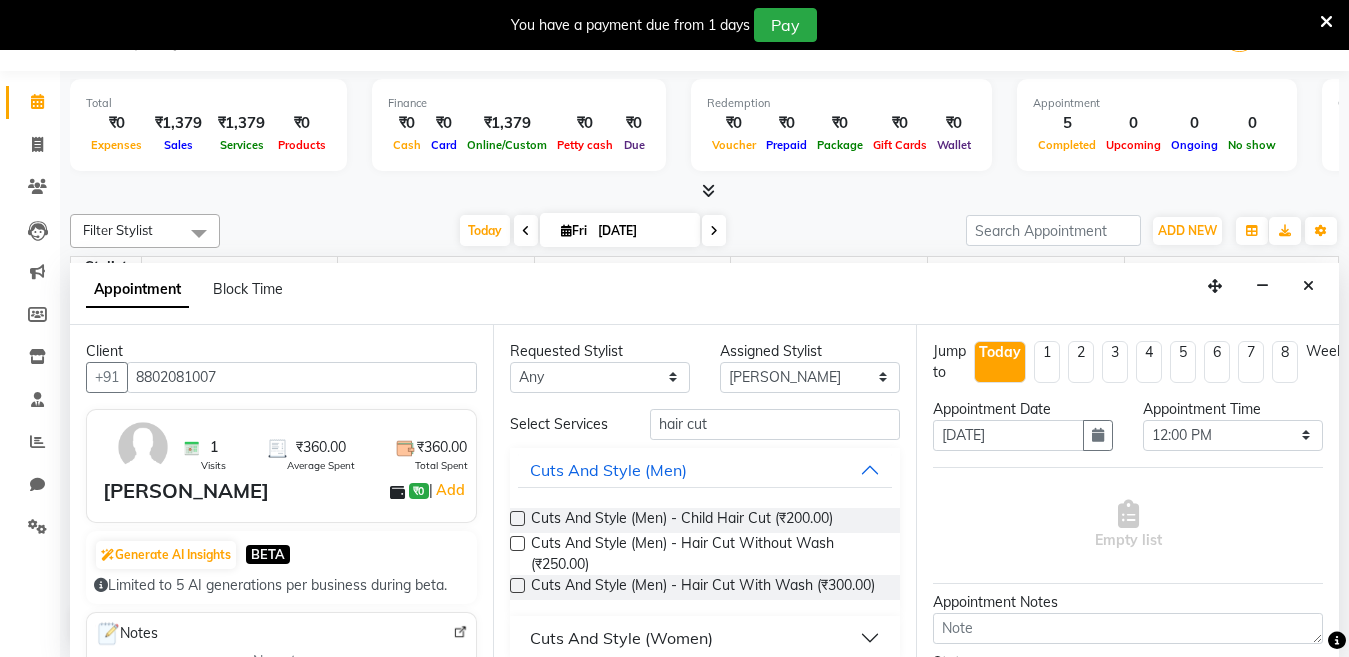 click at bounding box center (517, 543) 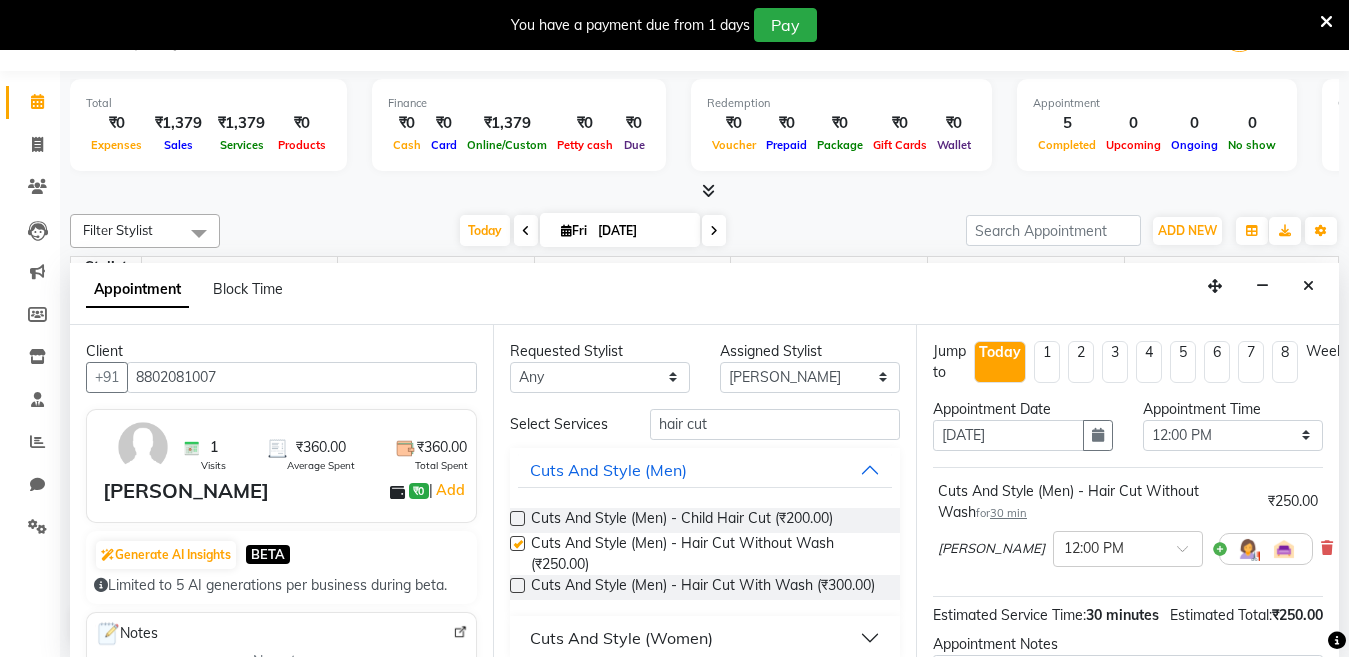 checkbox on "false" 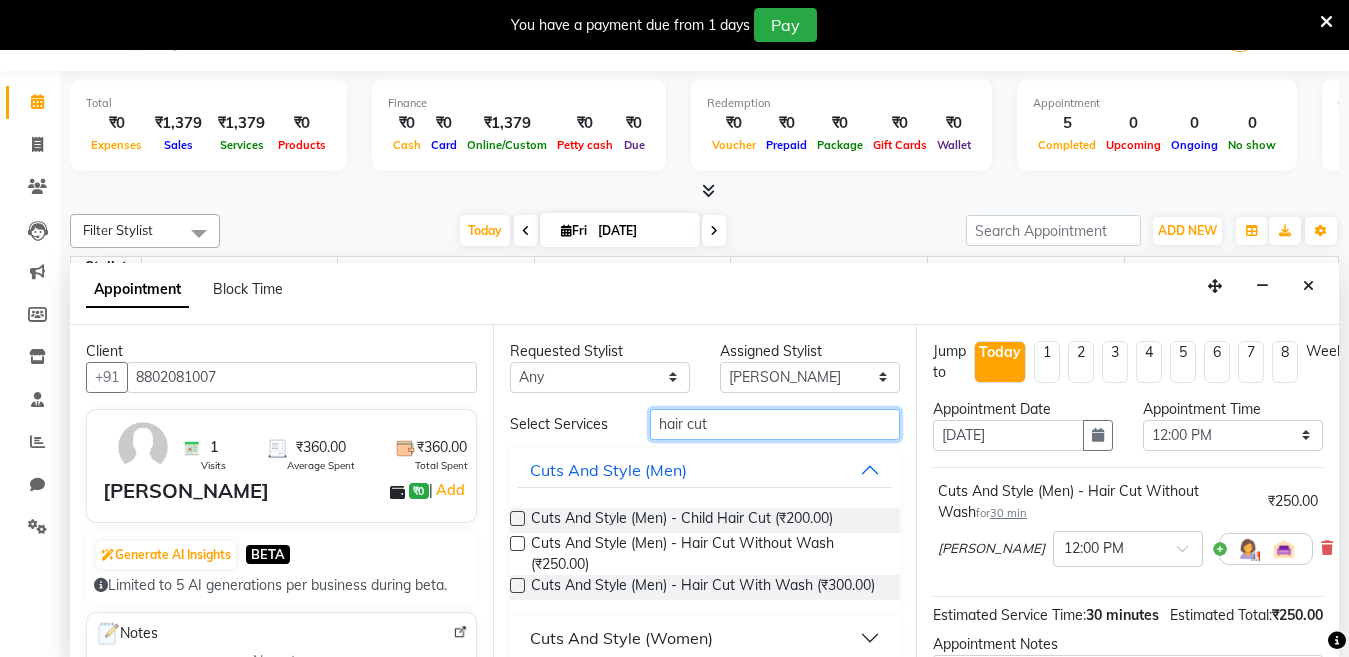click on "hair cut" at bounding box center [775, 424] 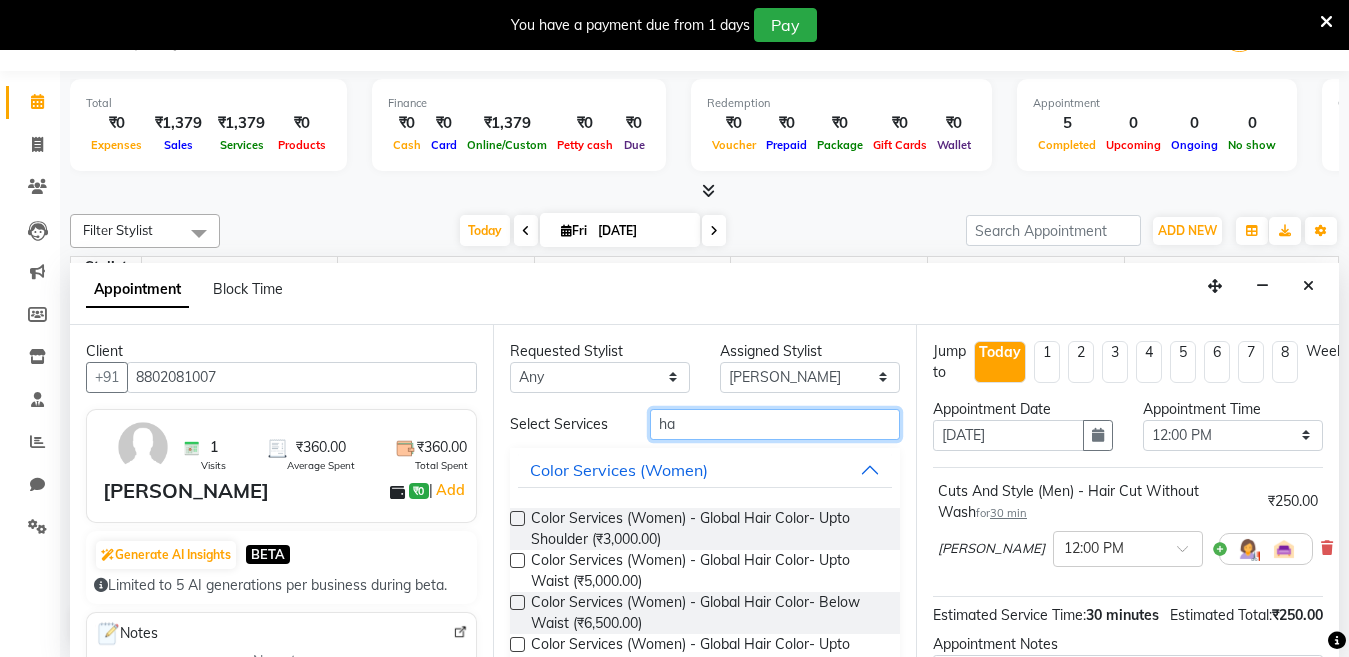 type on "h" 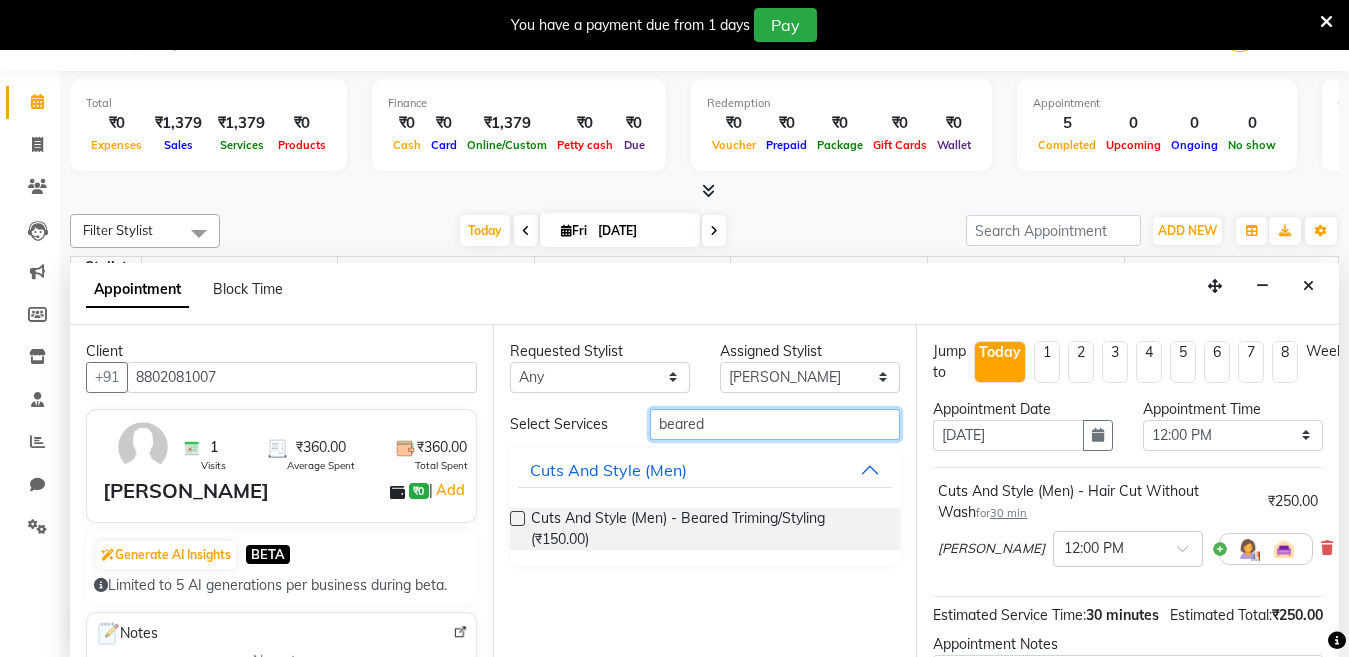 type on "beared" 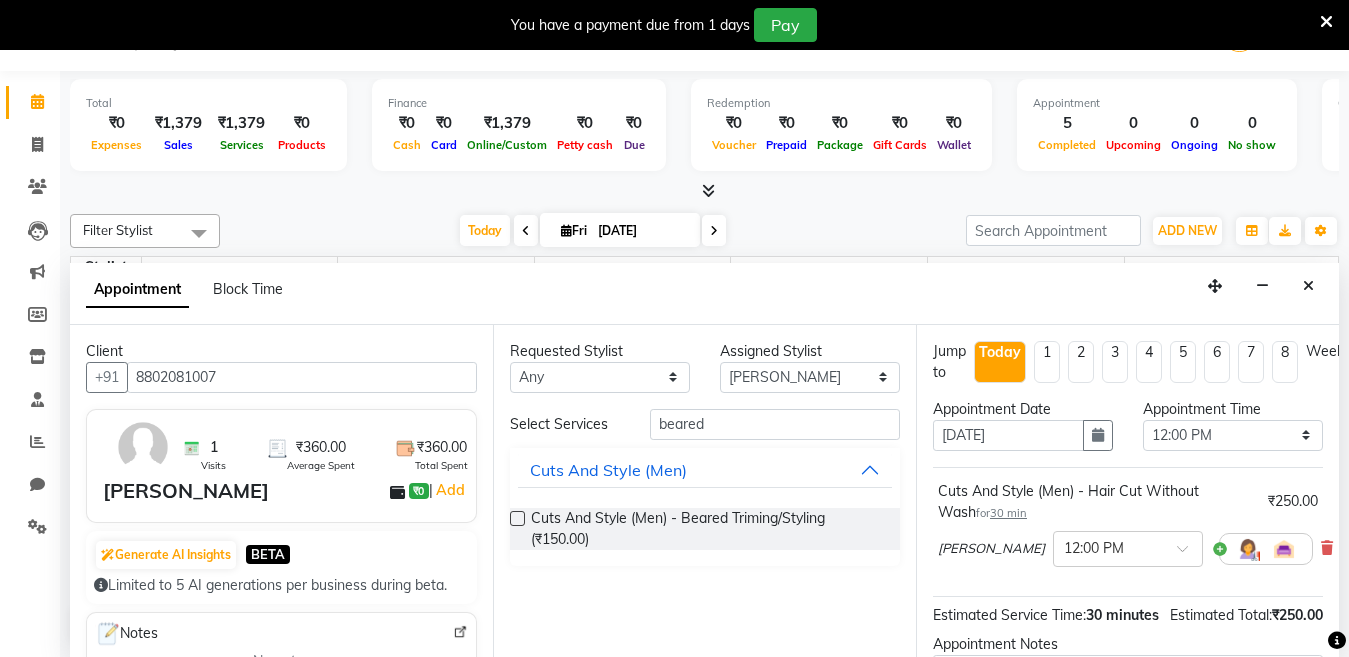 click at bounding box center (517, 518) 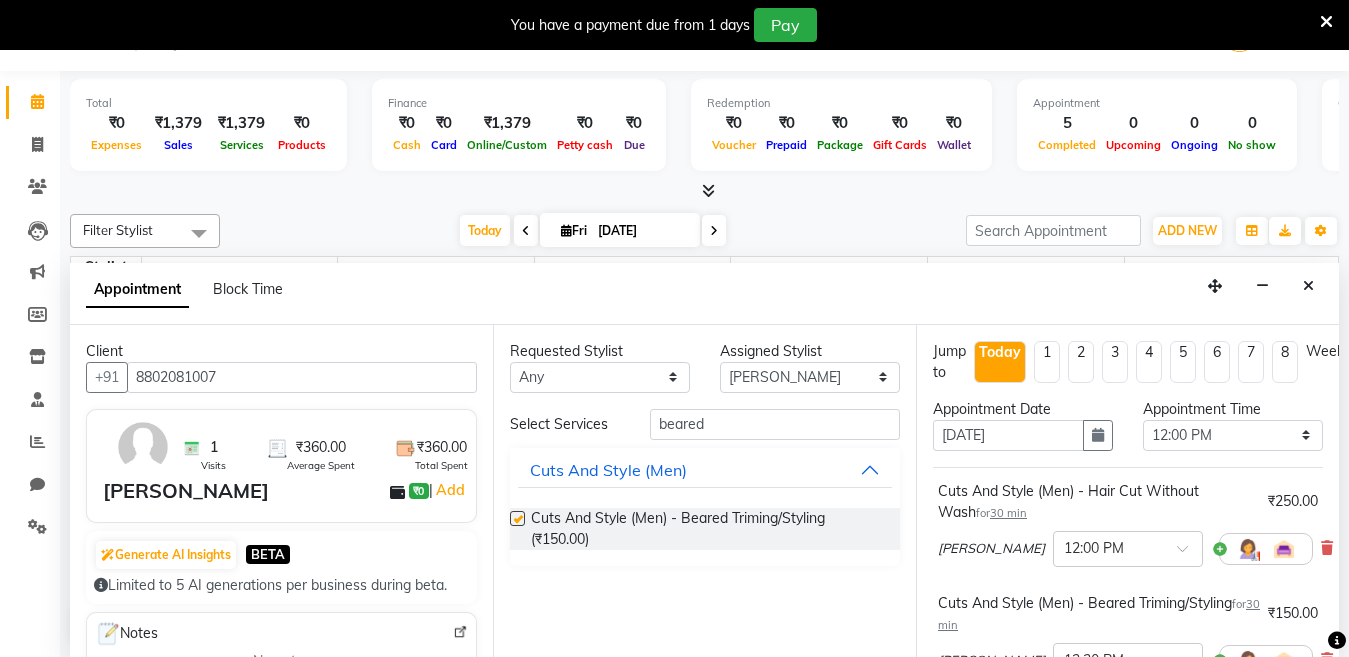 checkbox on "false" 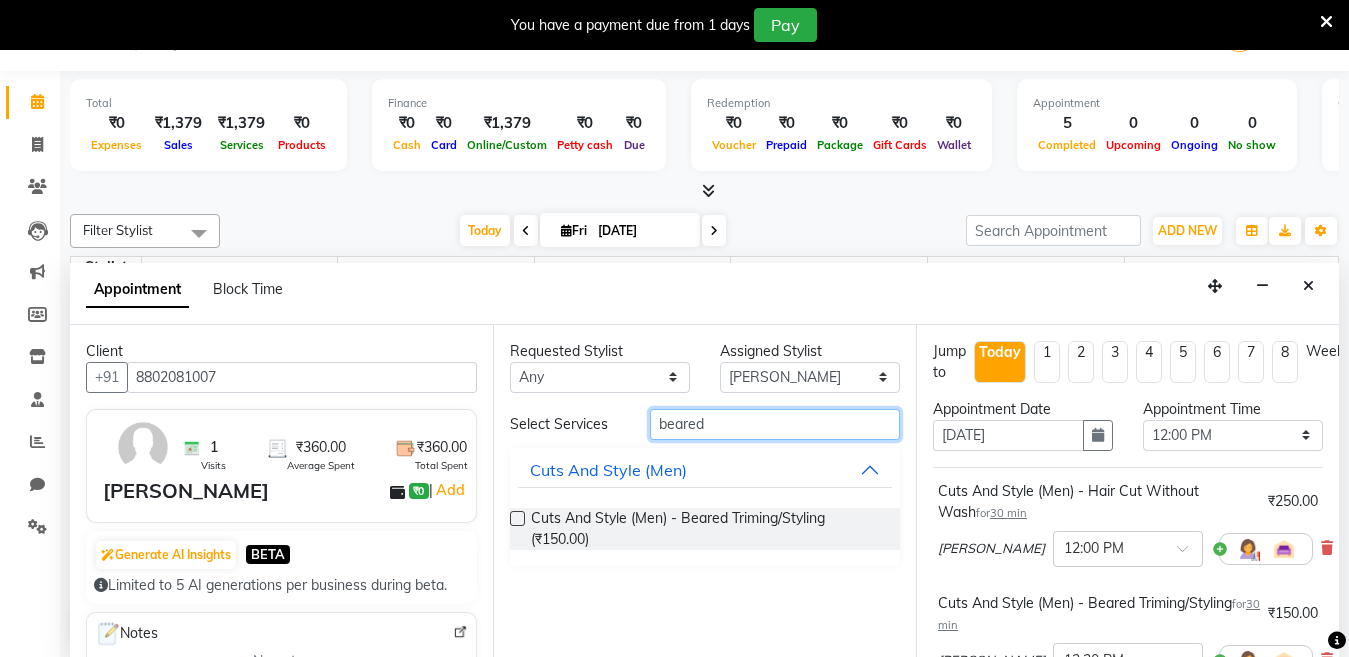 click on "beared" at bounding box center [775, 424] 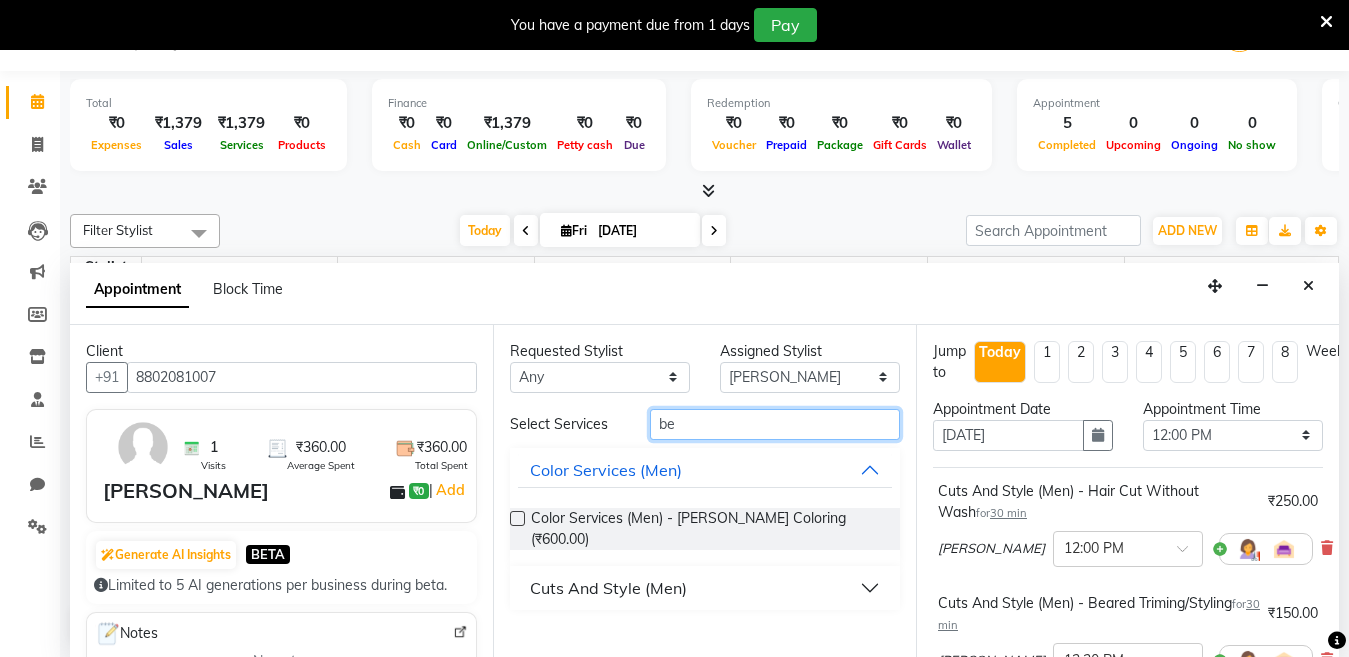 type on "b" 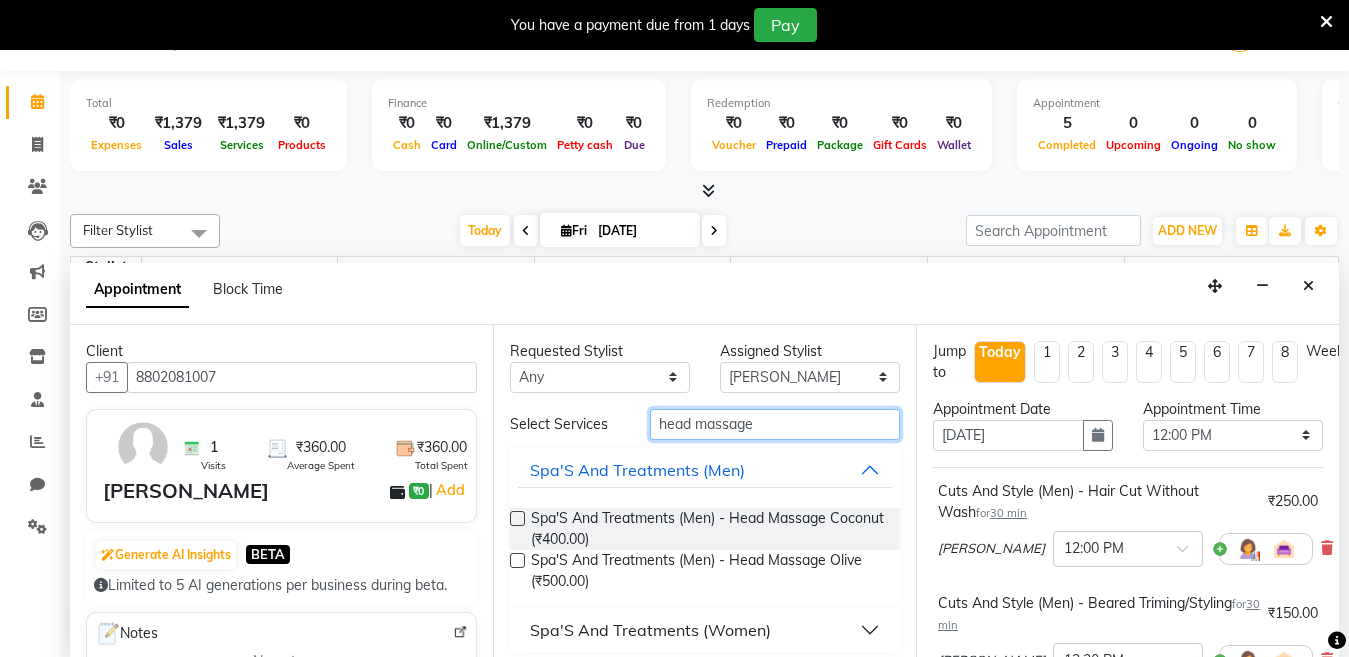 type on "head massage" 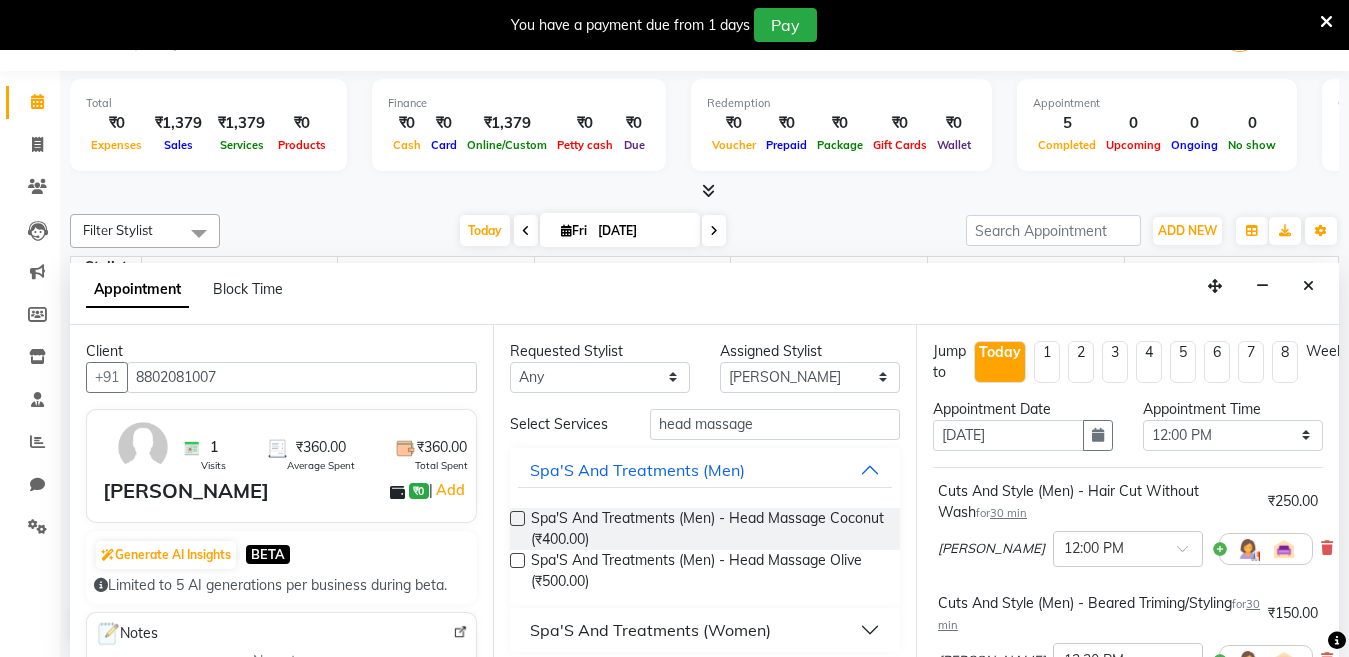 click at bounding box center (517, 518) 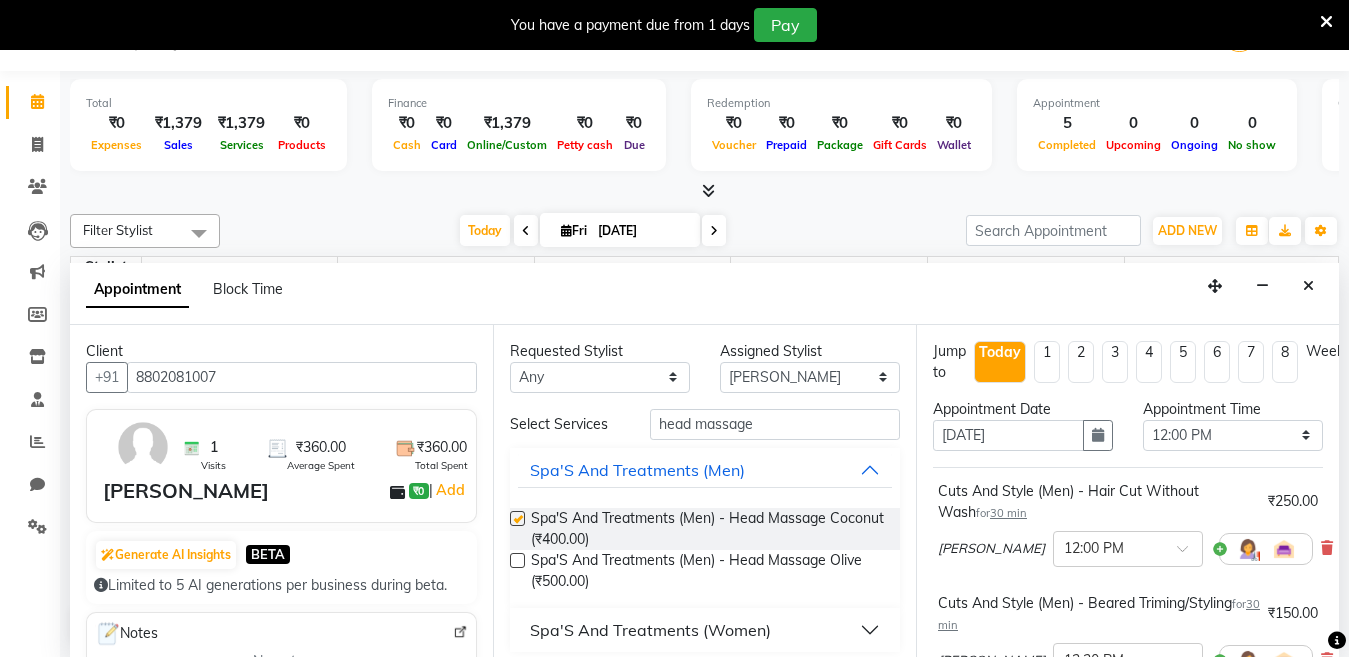 checkbox on "false" 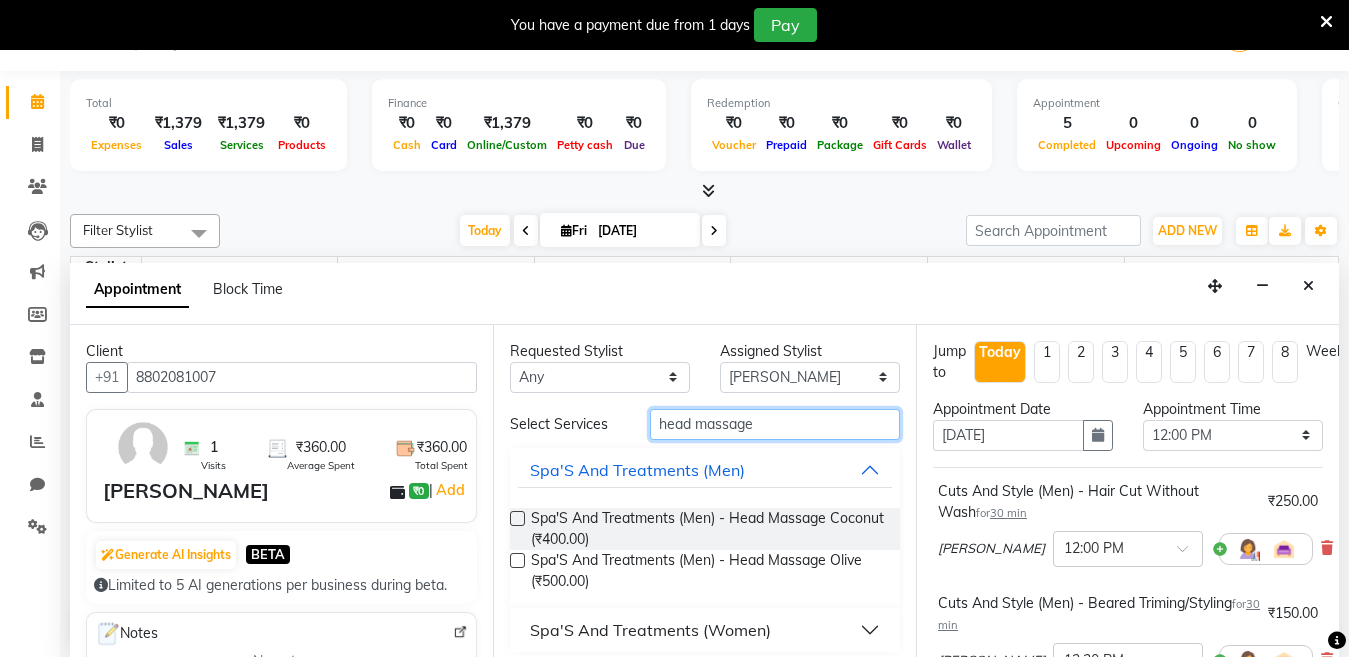click on "head massage" at bounding box center [775, 424] 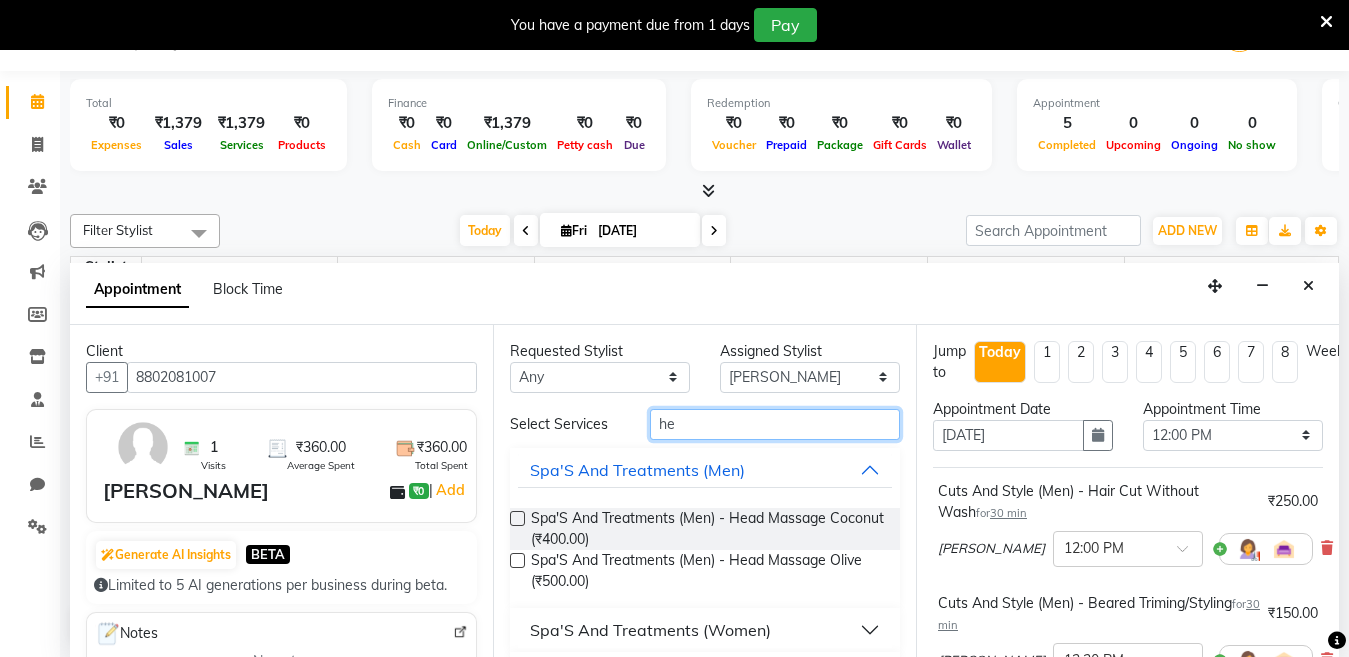 type on "h" 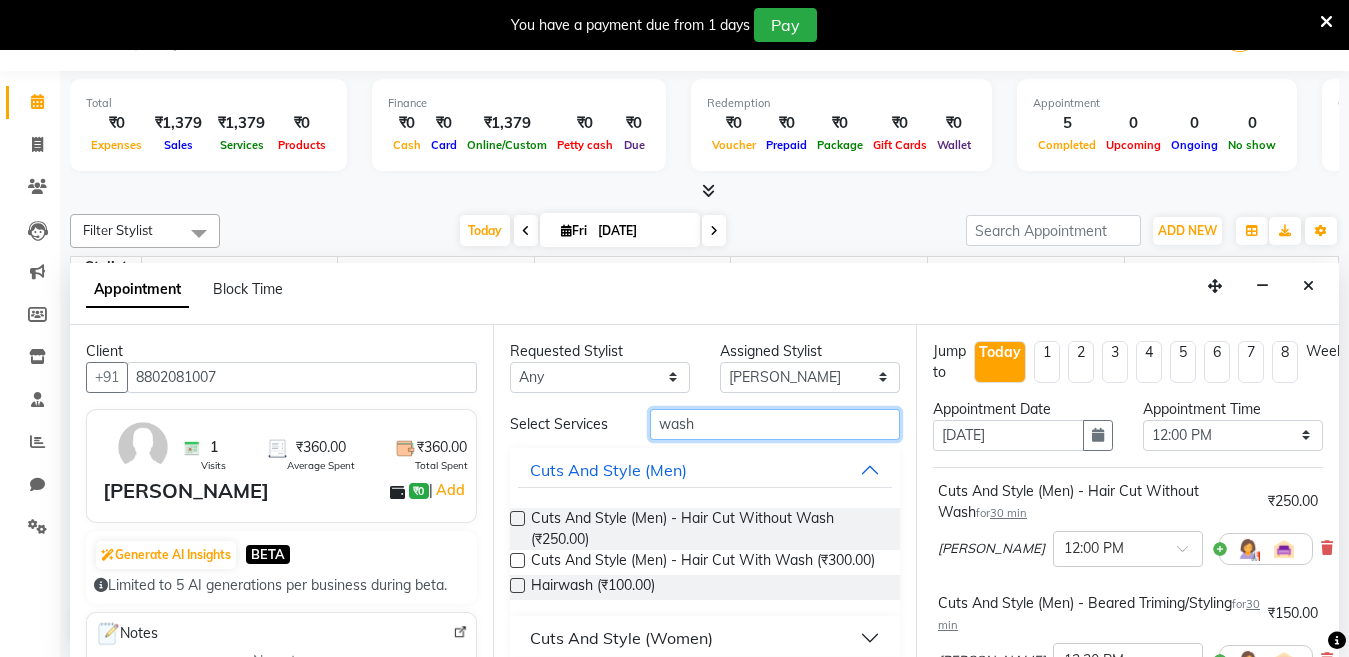 type on "wash" 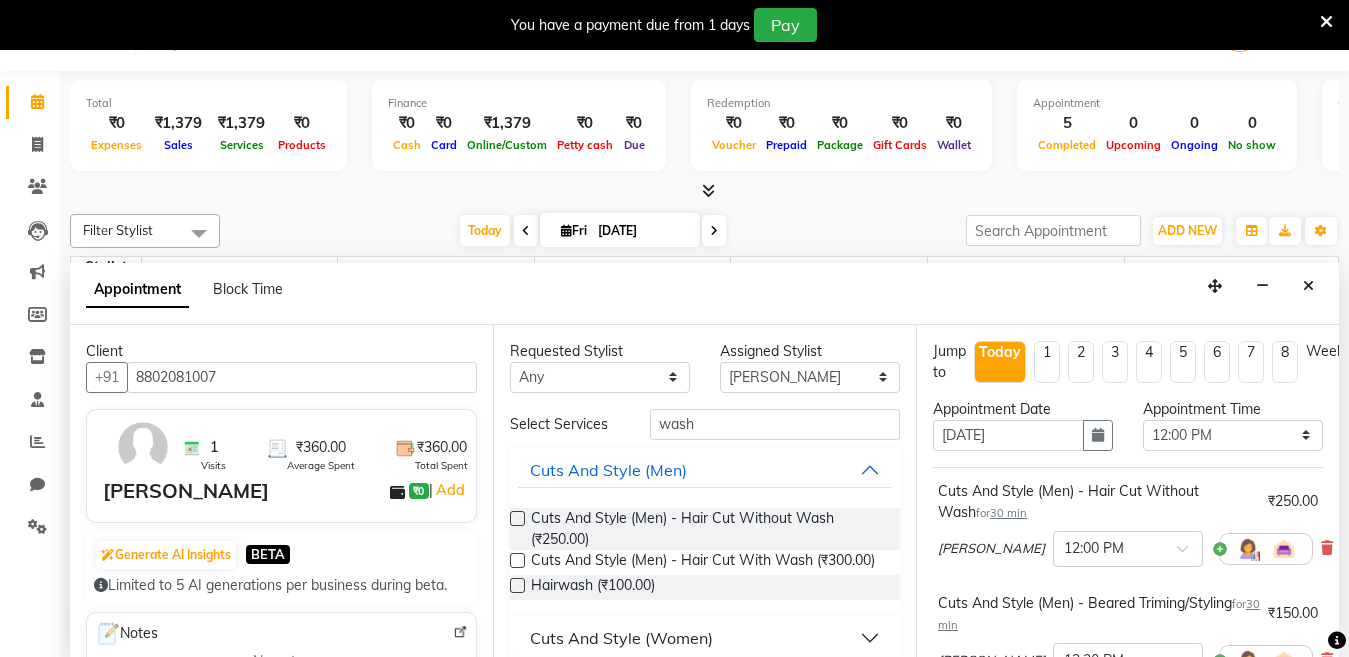 click at bounding box center [517, 585] 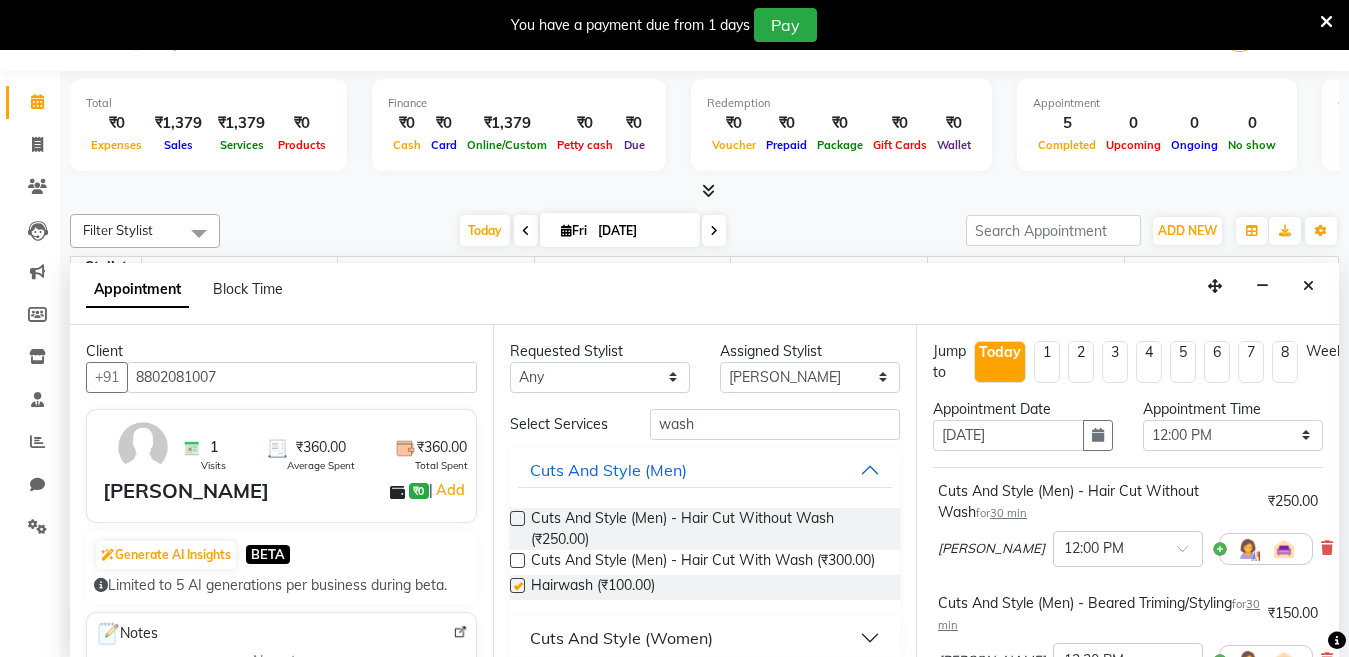 click at bounding box center [517, 585] 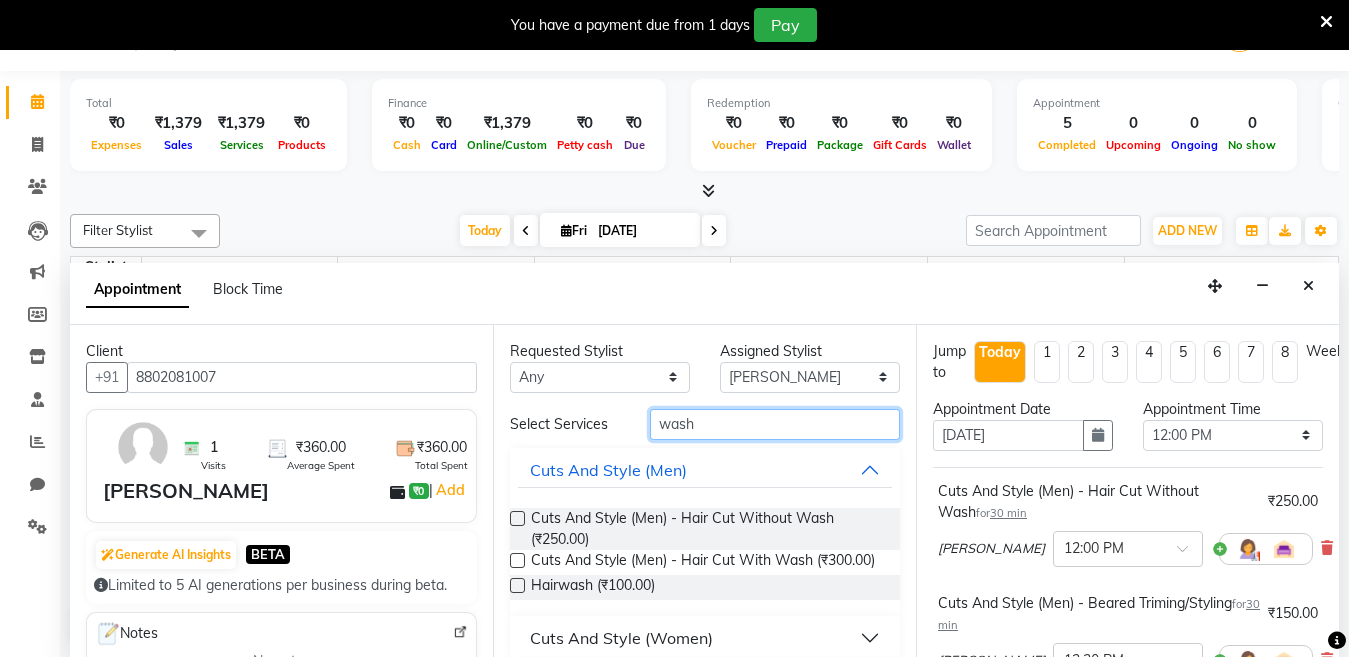 click on "wash" at bounding box center [775, 424] 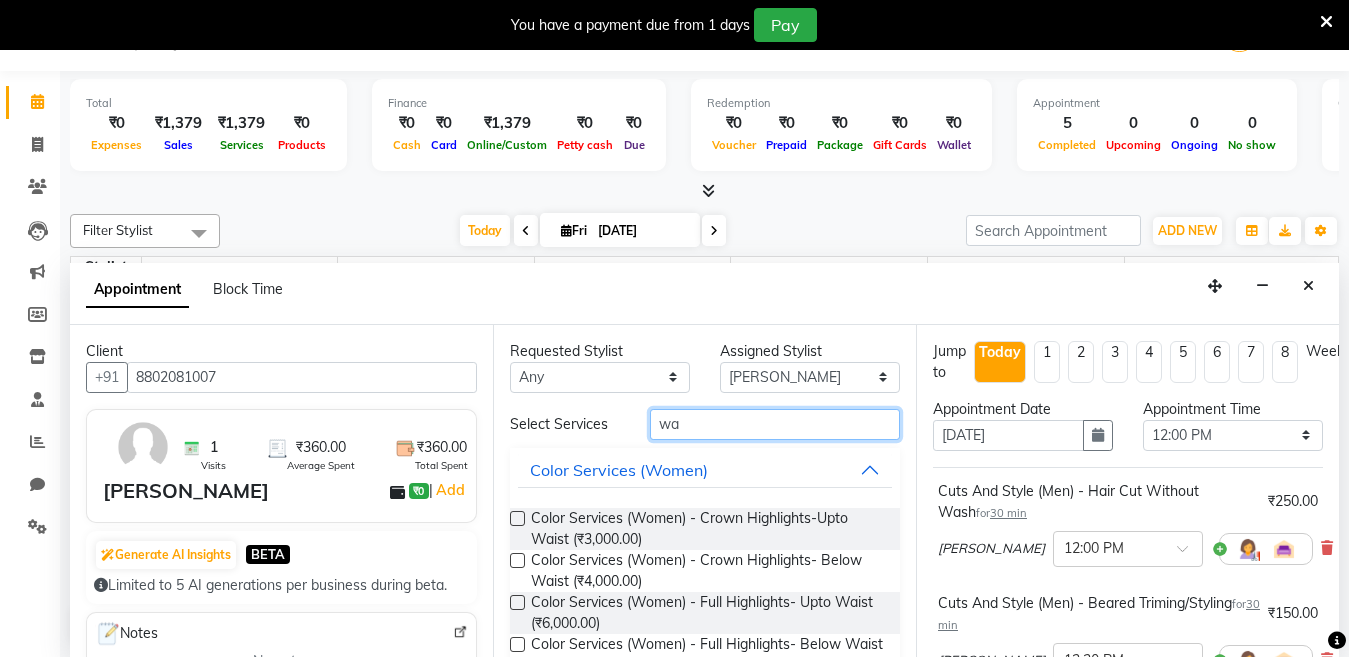 type on "w" 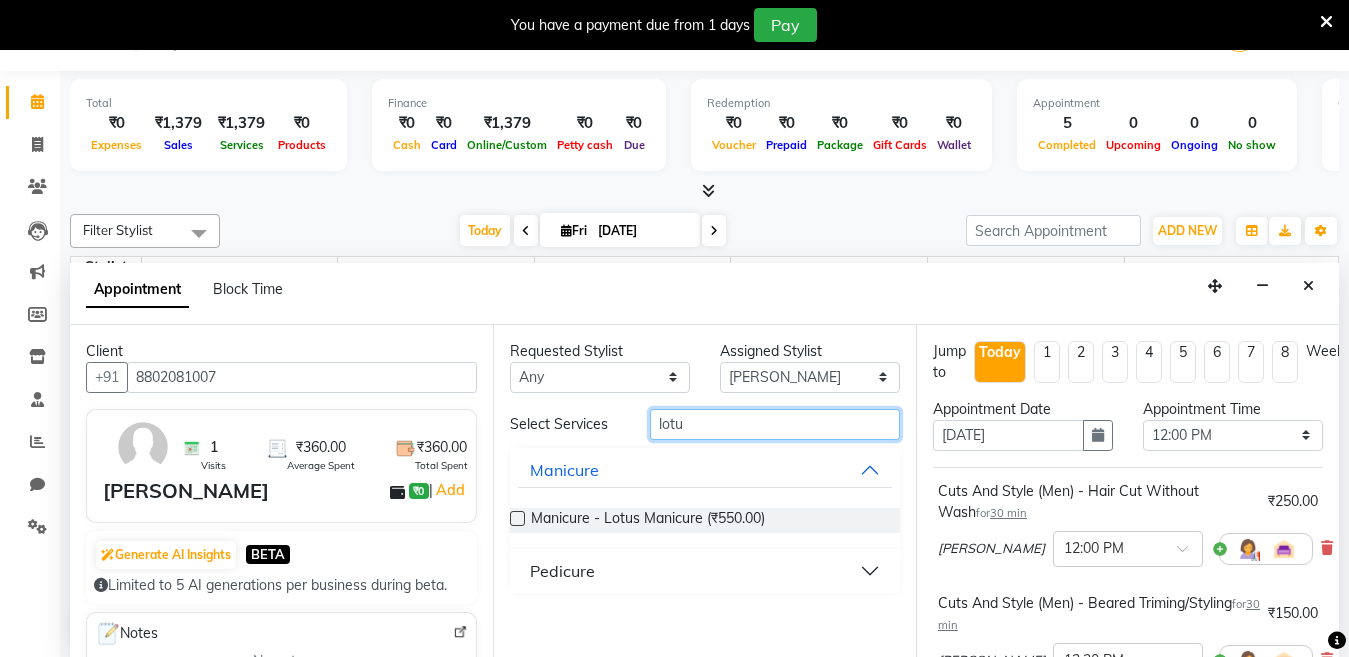 type on "lotu" 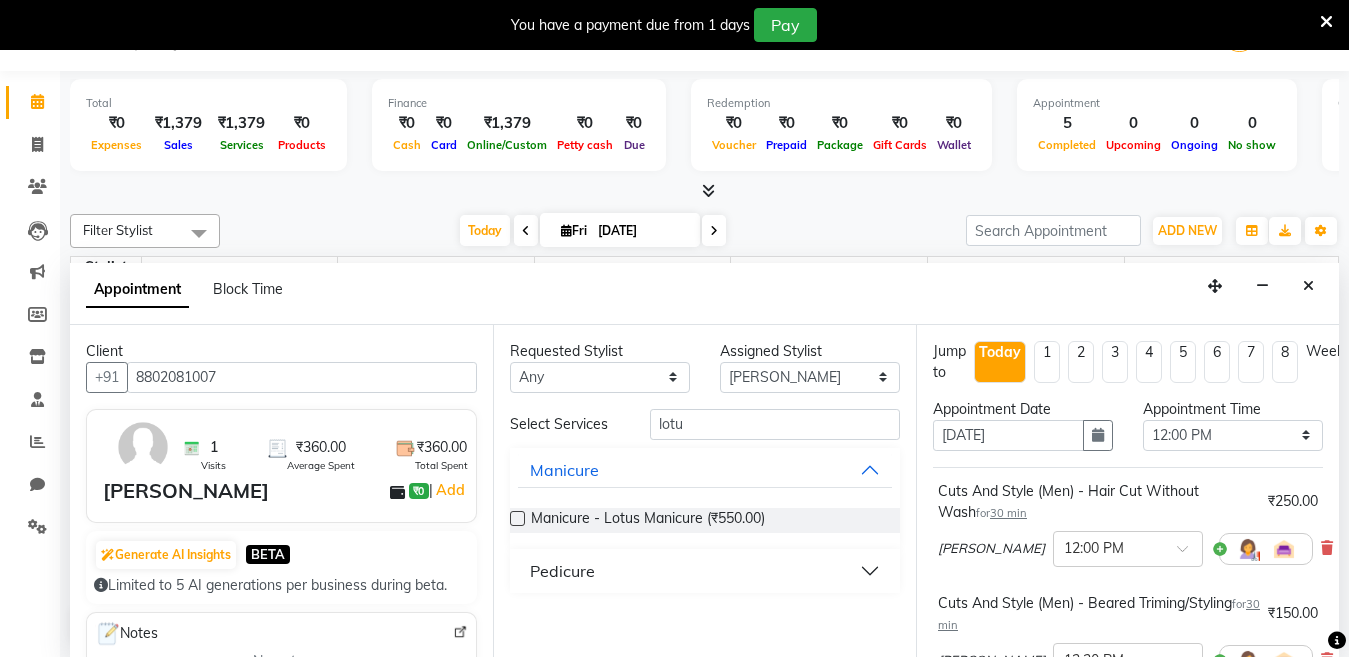 click on "Pedicure" at bounding box center (705, 571) 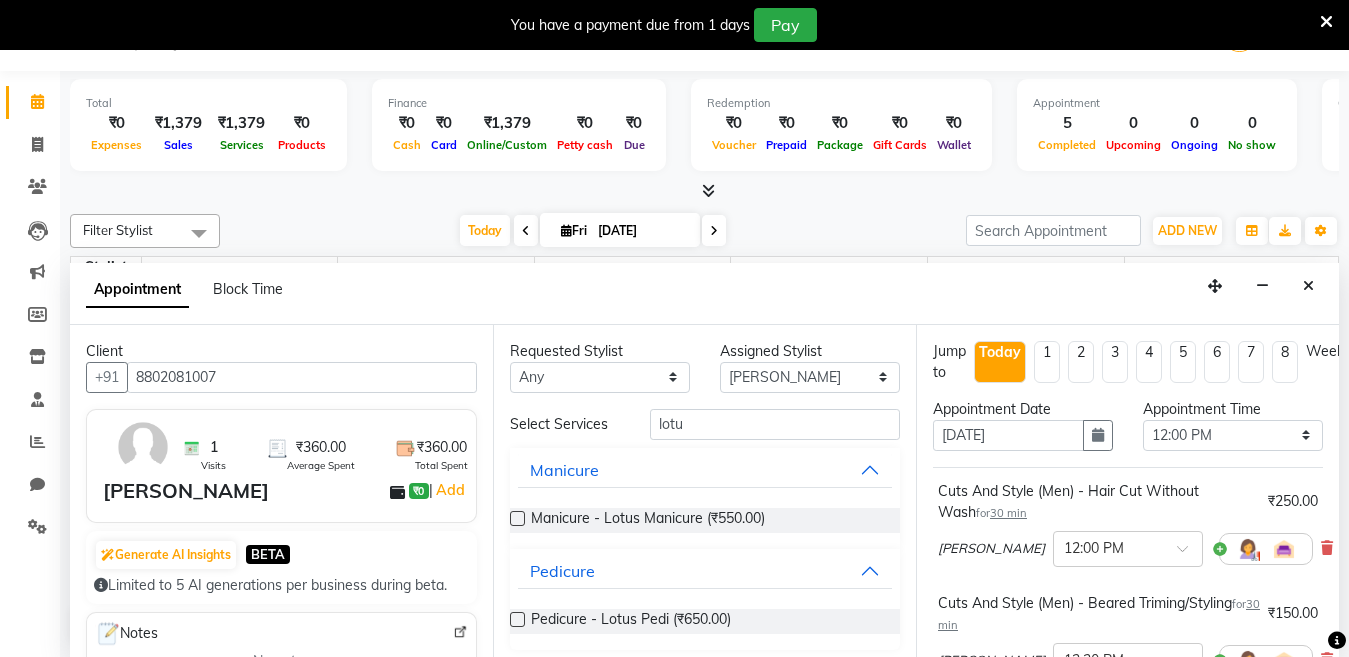 click at bounding box center [517, 619] 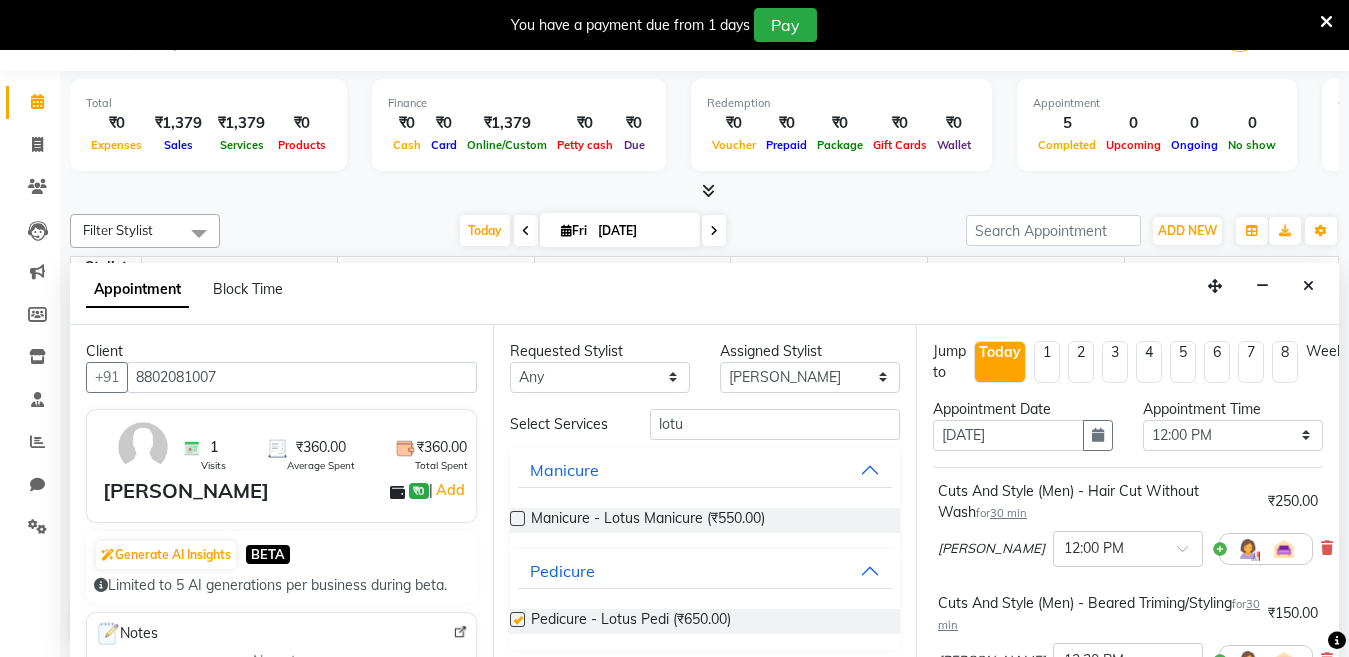 checkbox on "false" 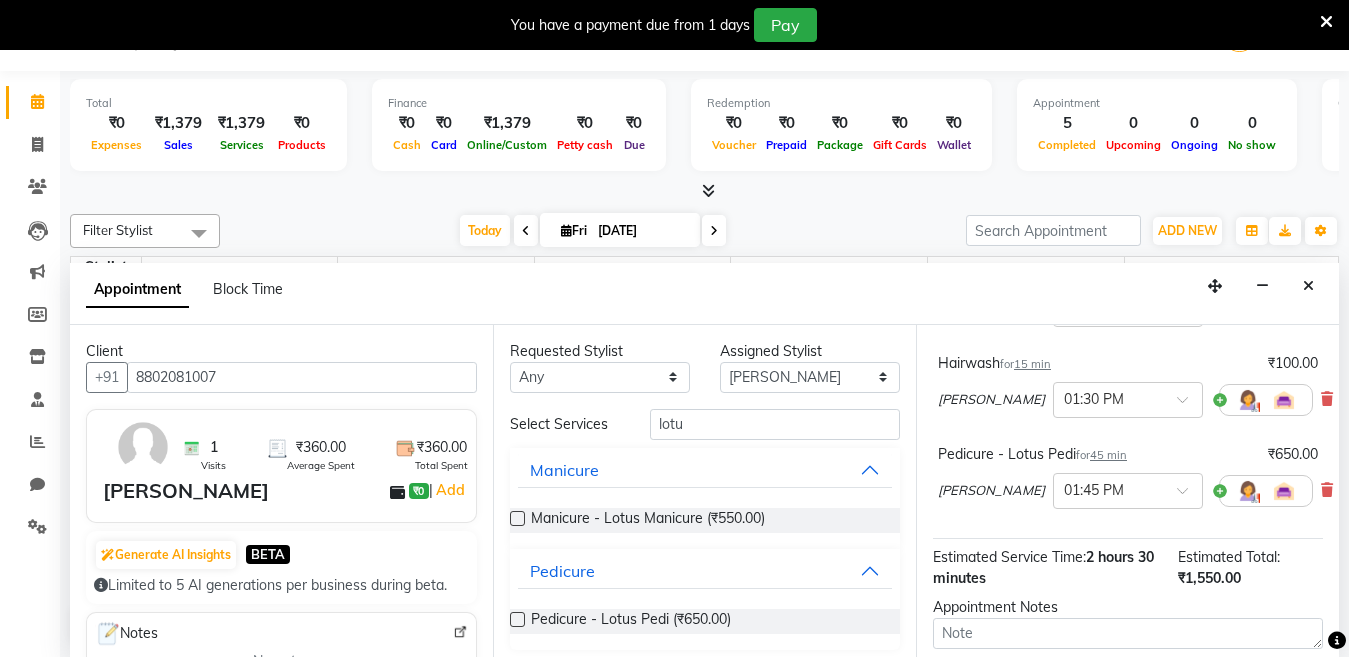 scroll, scrollTop: 474, scrollLeft: 0, axis: vertical 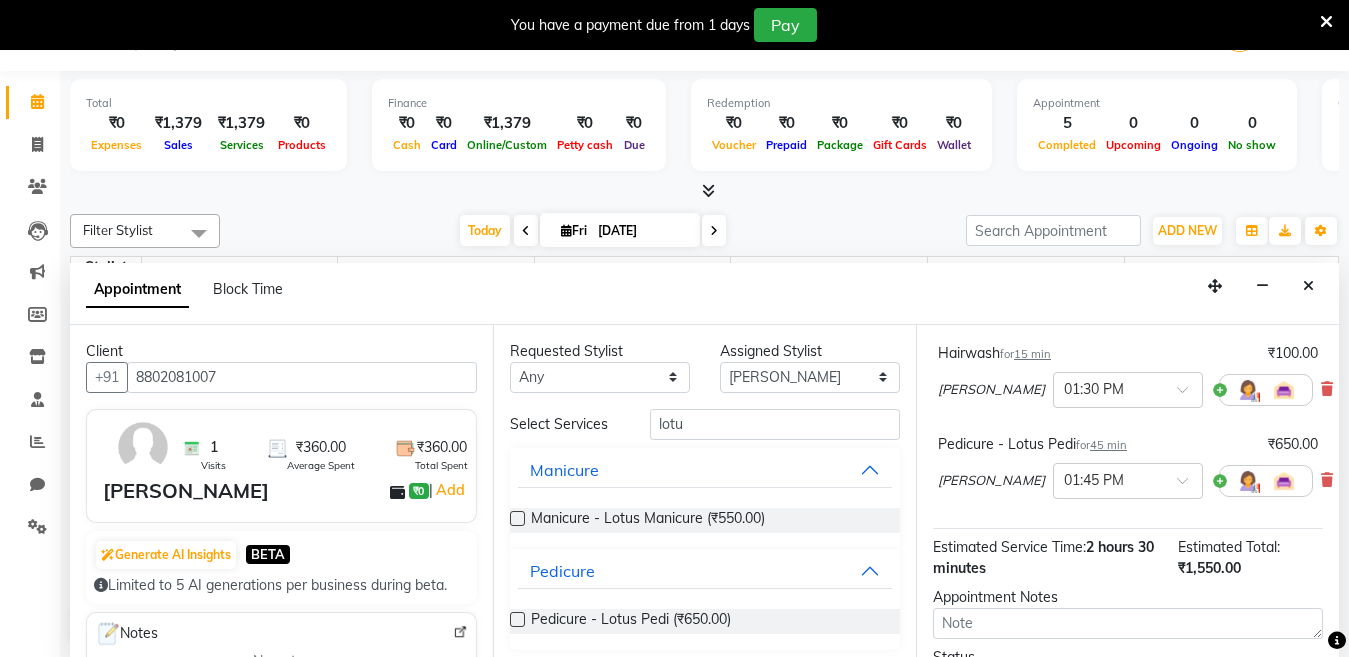 click on "[PERSON_NAME]" at bounding box center (991, 481) 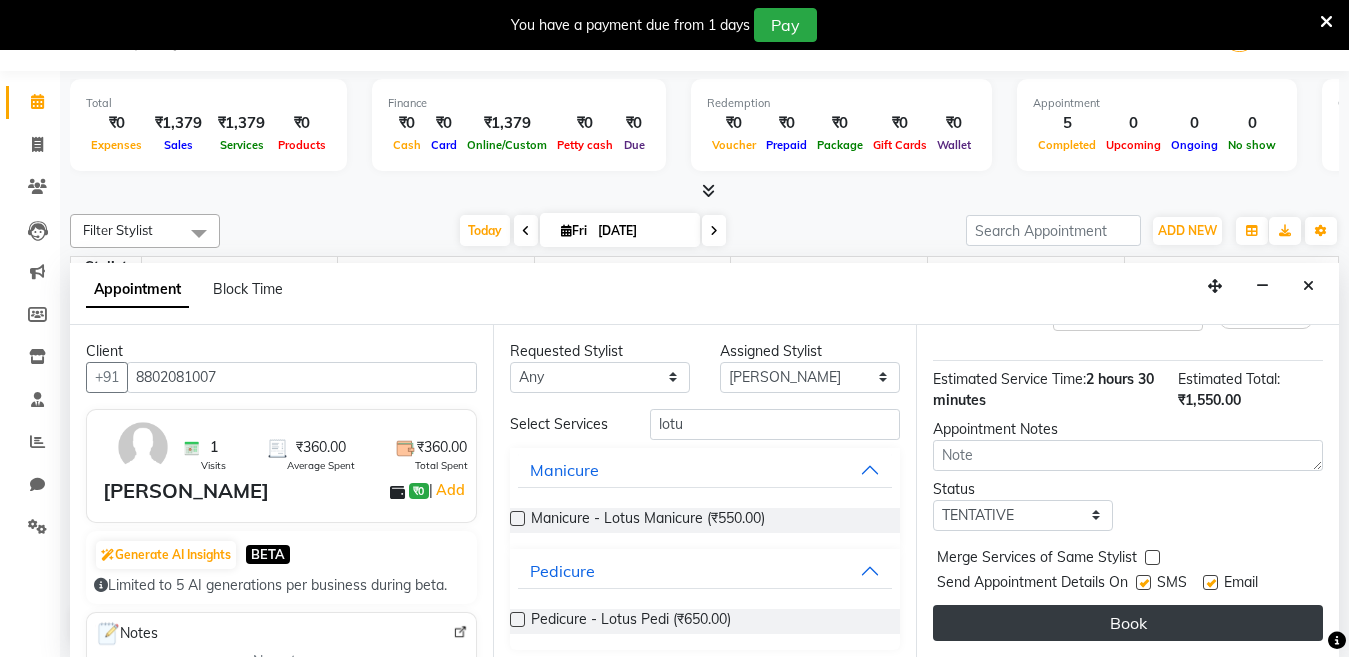 click on "Book" at bounding box center (1128, 623) 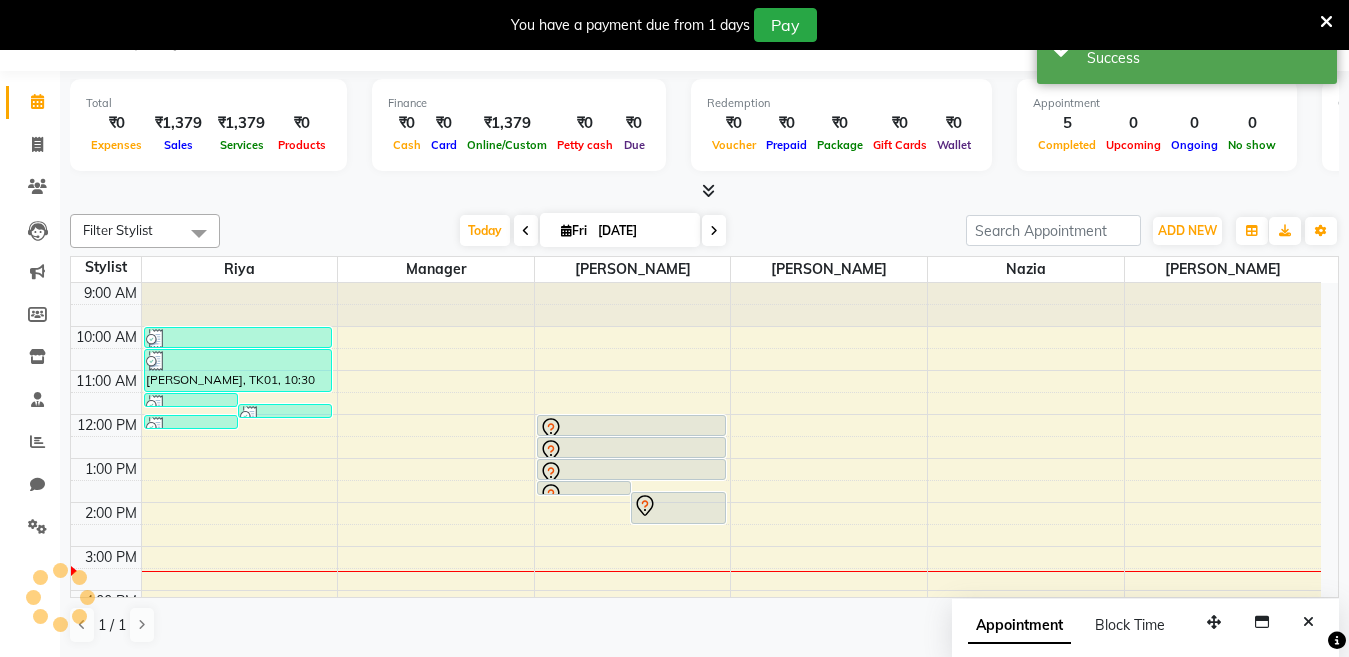 scroll, scrollTop: 0, scrollLeft: 0, axis: both 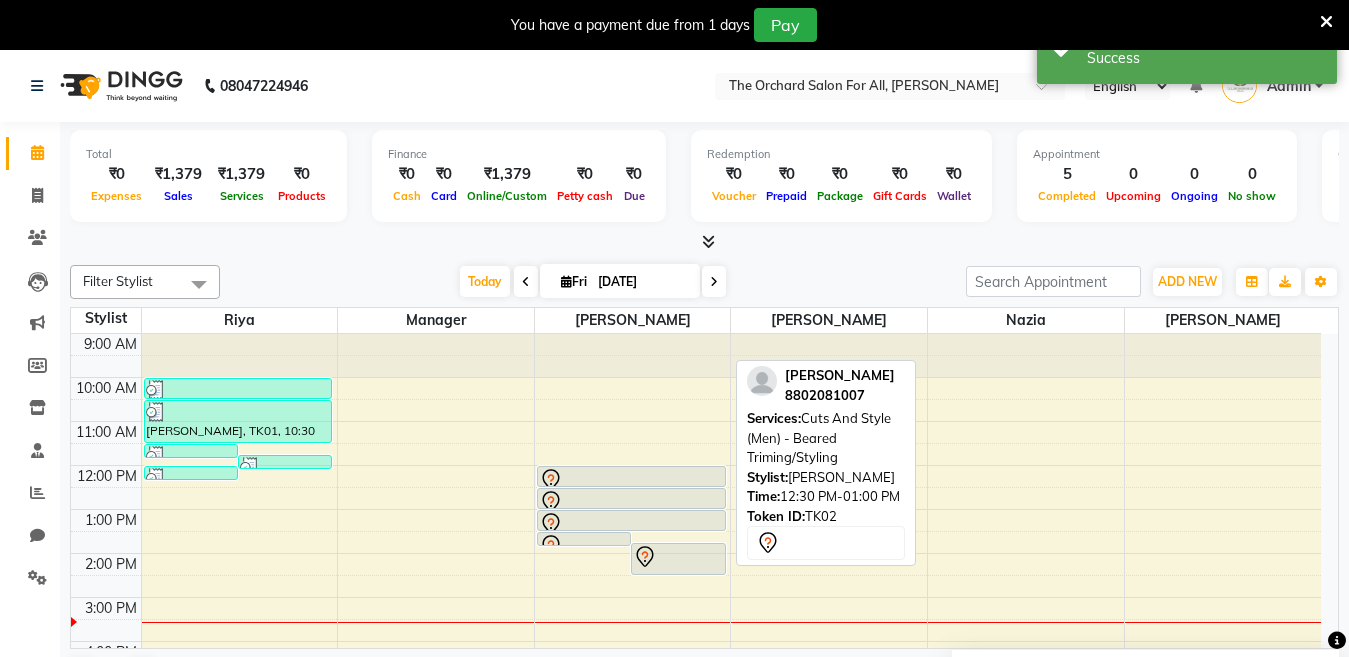 click at bounding box center (631, 502) 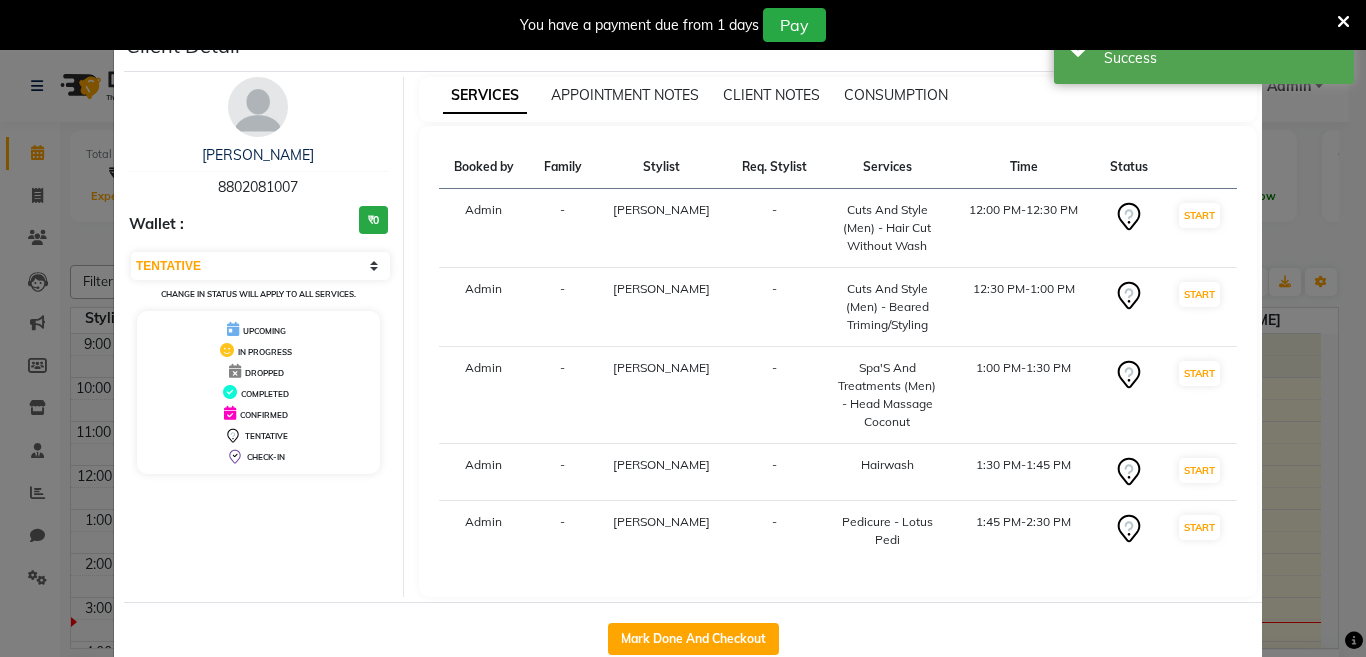 click on "[PERSON_NAME]" at bounding box center [661, 521] 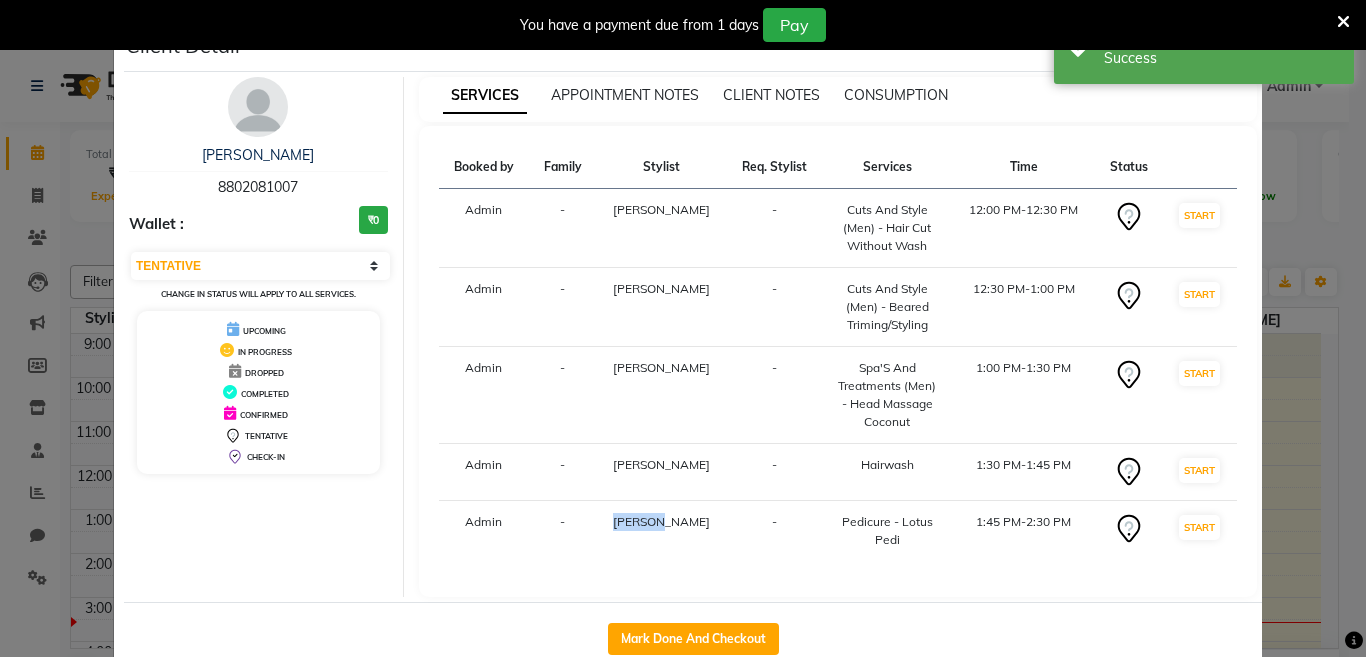click on "[PERSON_NAME]" at bounding box center [661, 521] 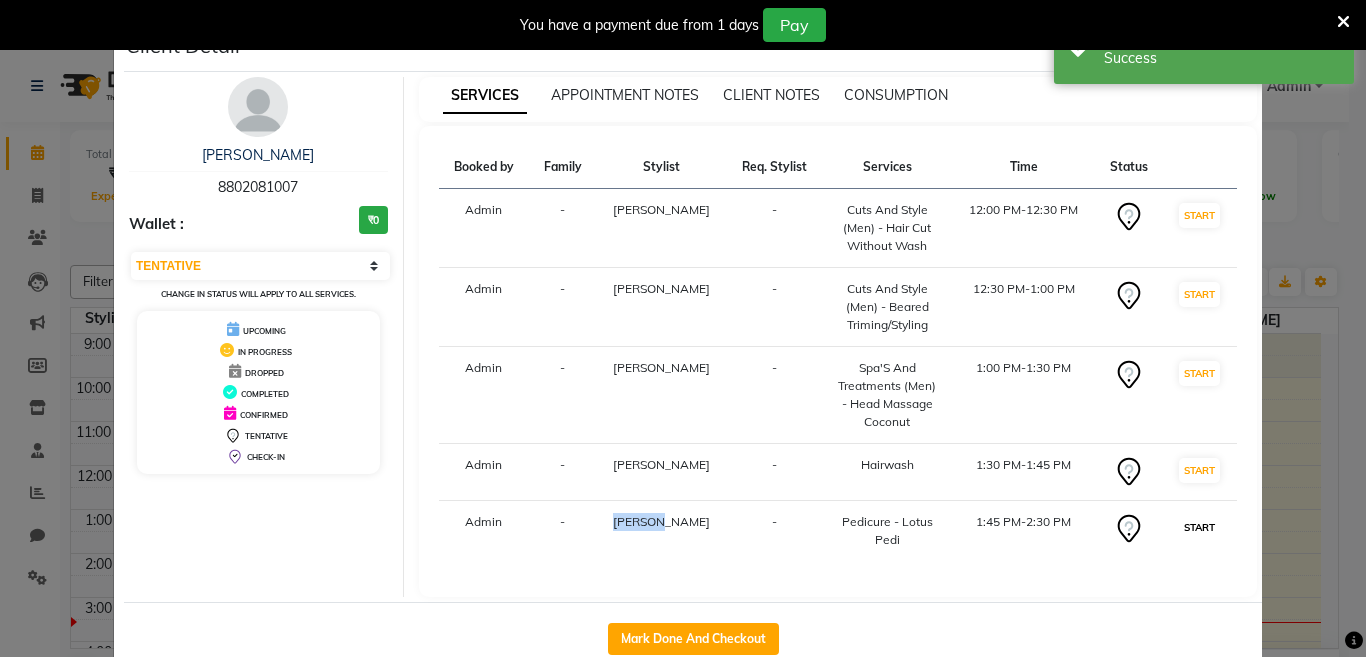 click on "START" at bounding box center [1199, 527] 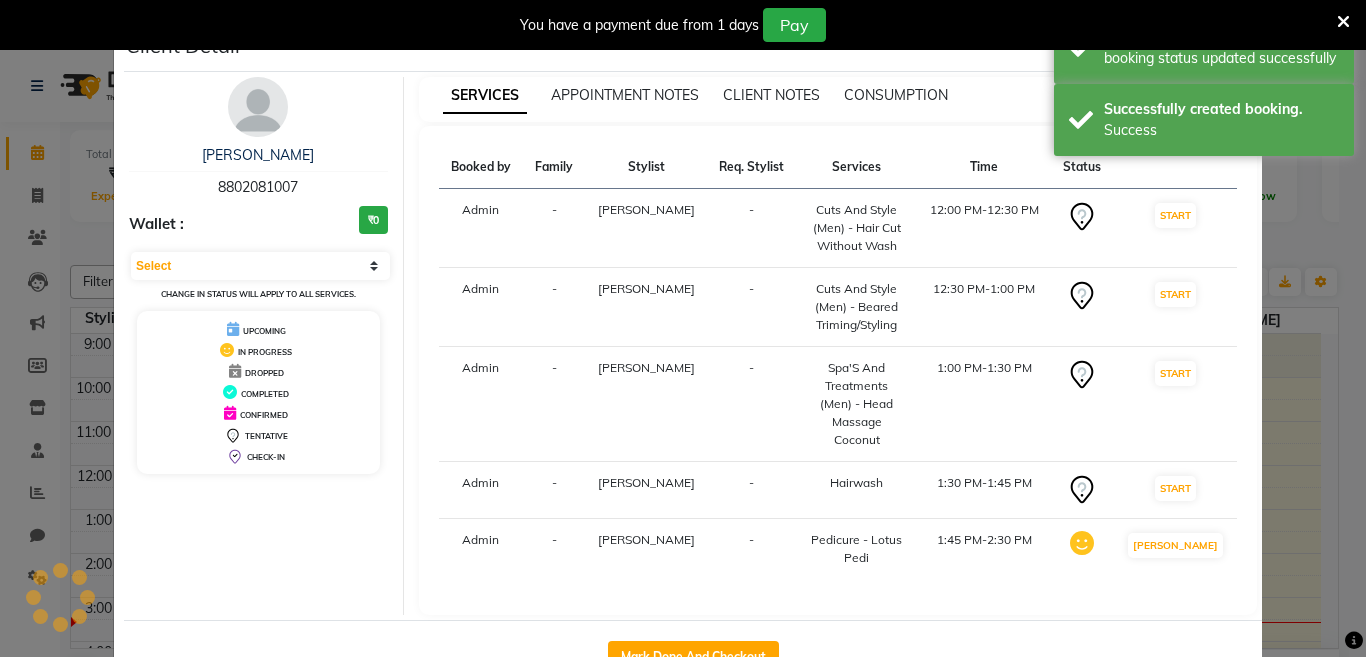 click on "START" at bounding box center [1175, 488] 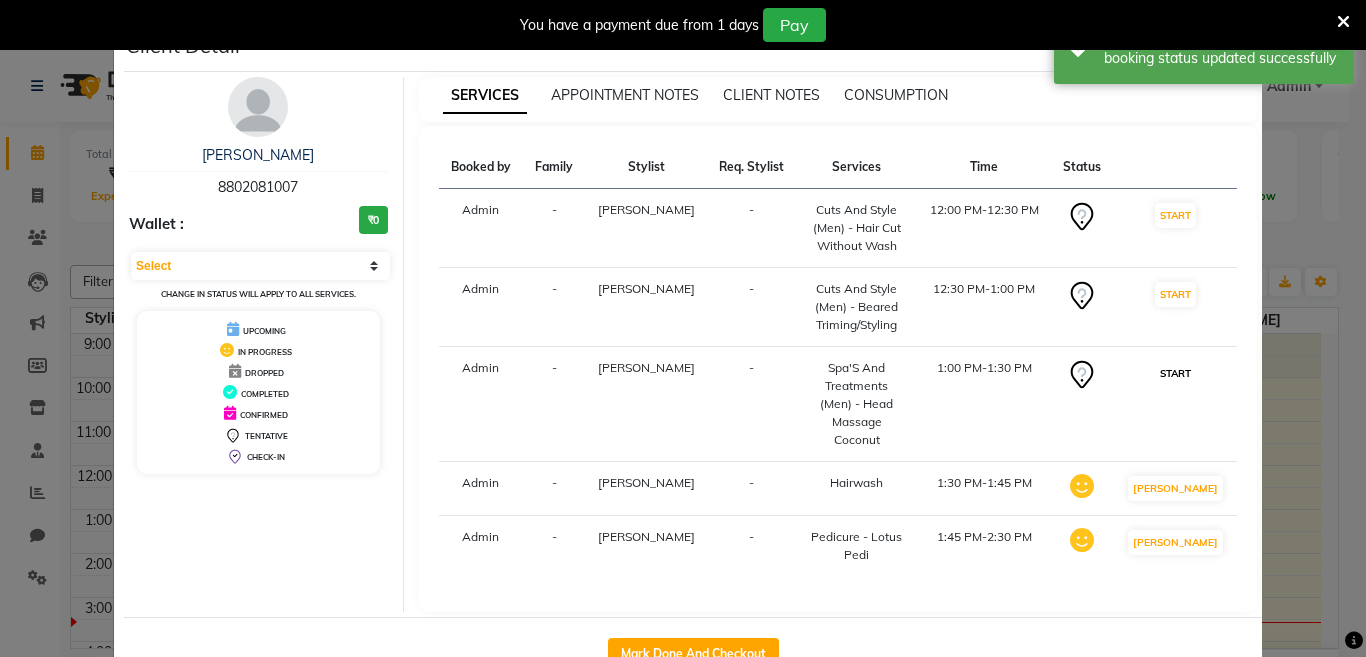 click on "START" at bounding box center [1175, 373] 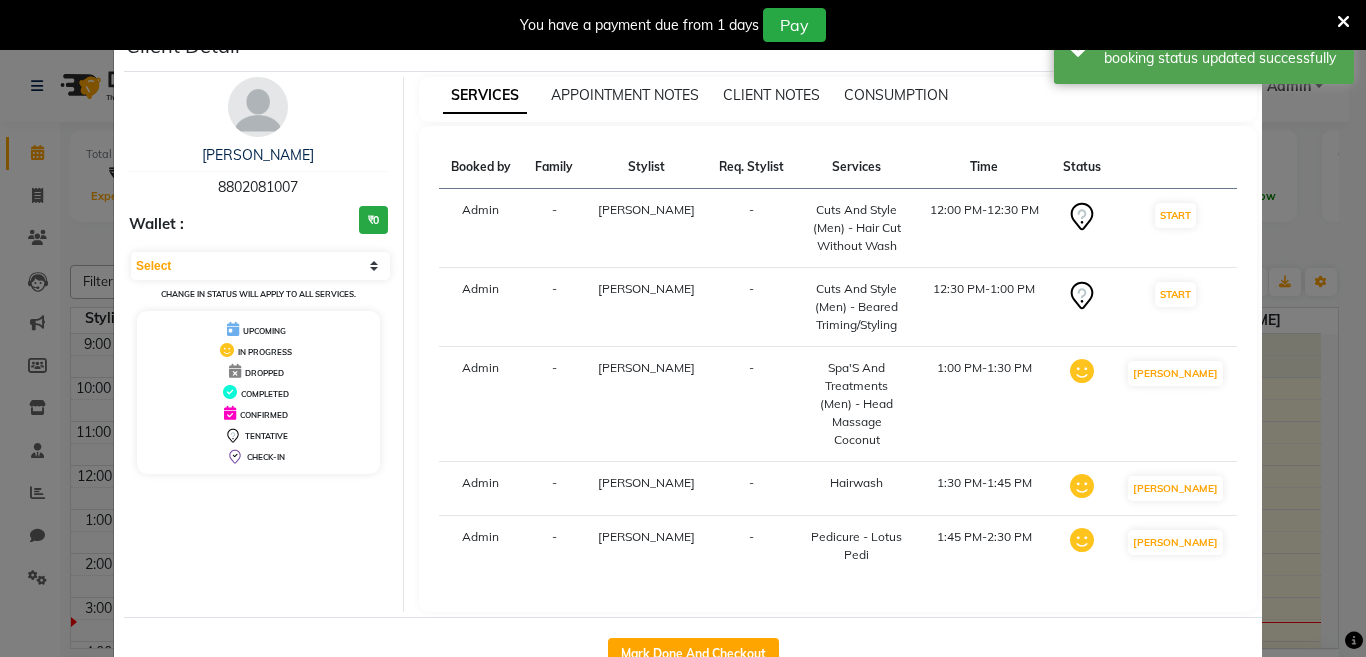 click on "START" at bounding box center [1175, 294] 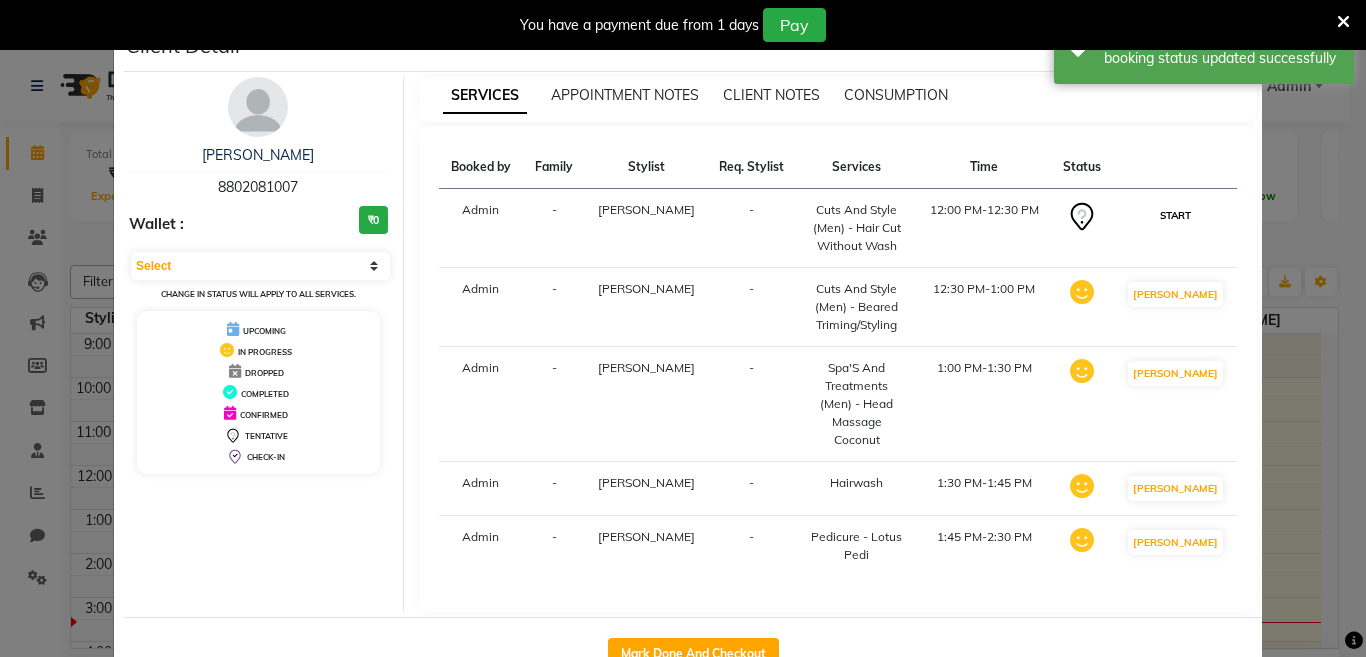 click on "START" at bounding box center (1175, 215) 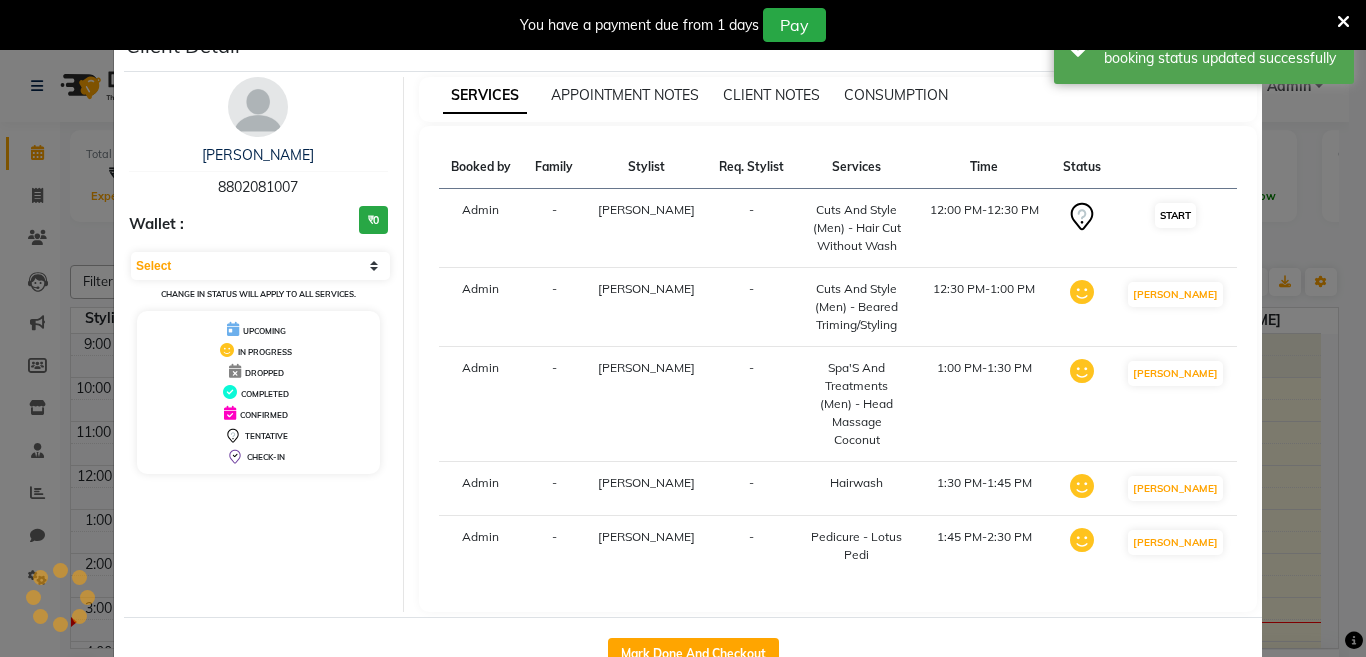select on "1" 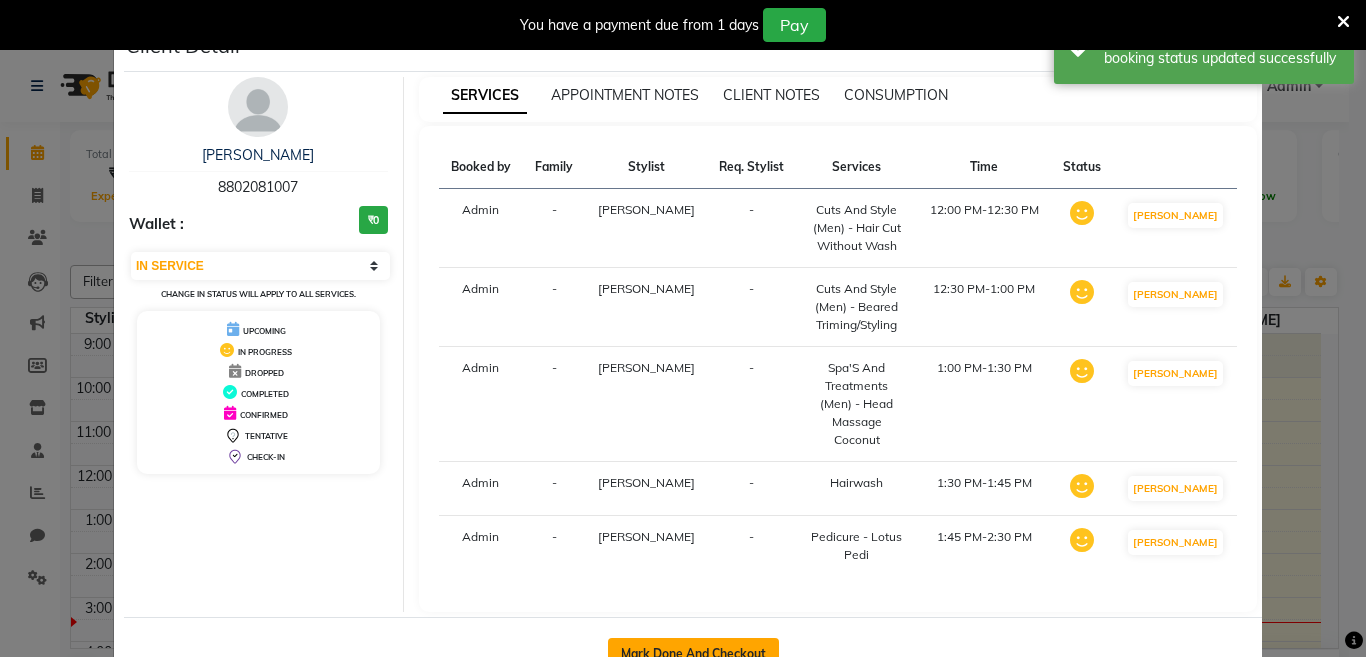 click on "Mark Done And Checkout" 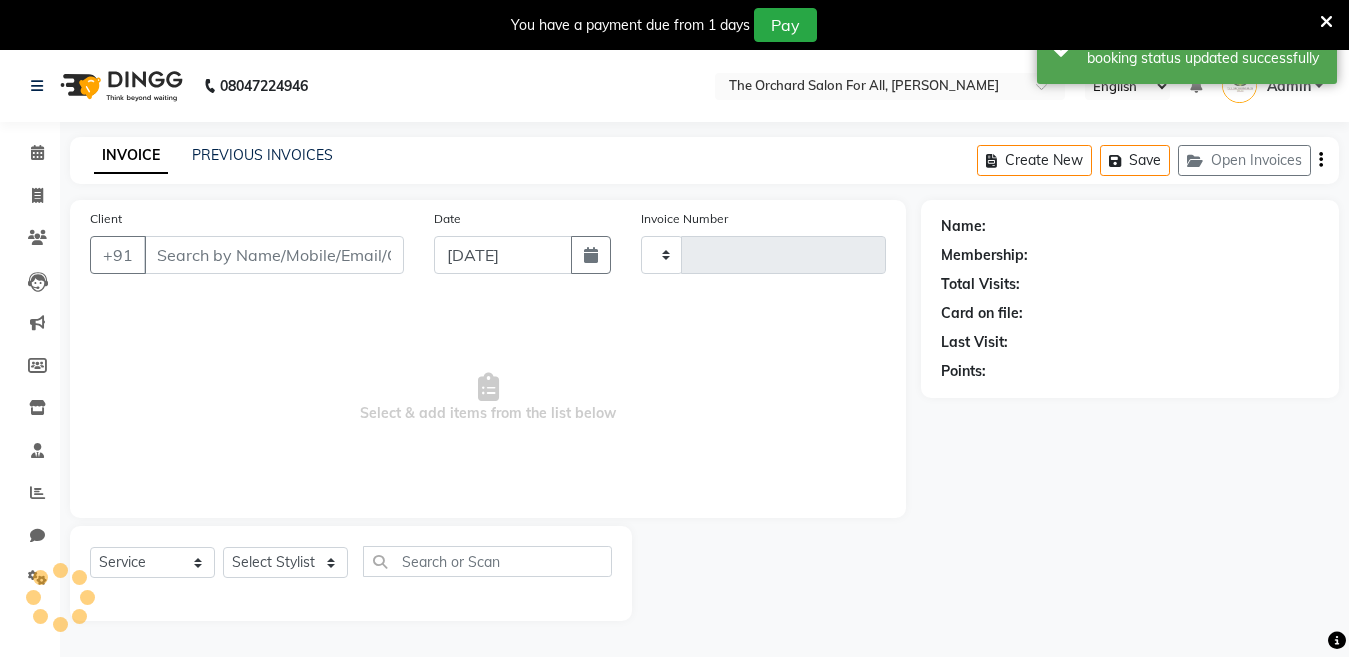 type on "0025" 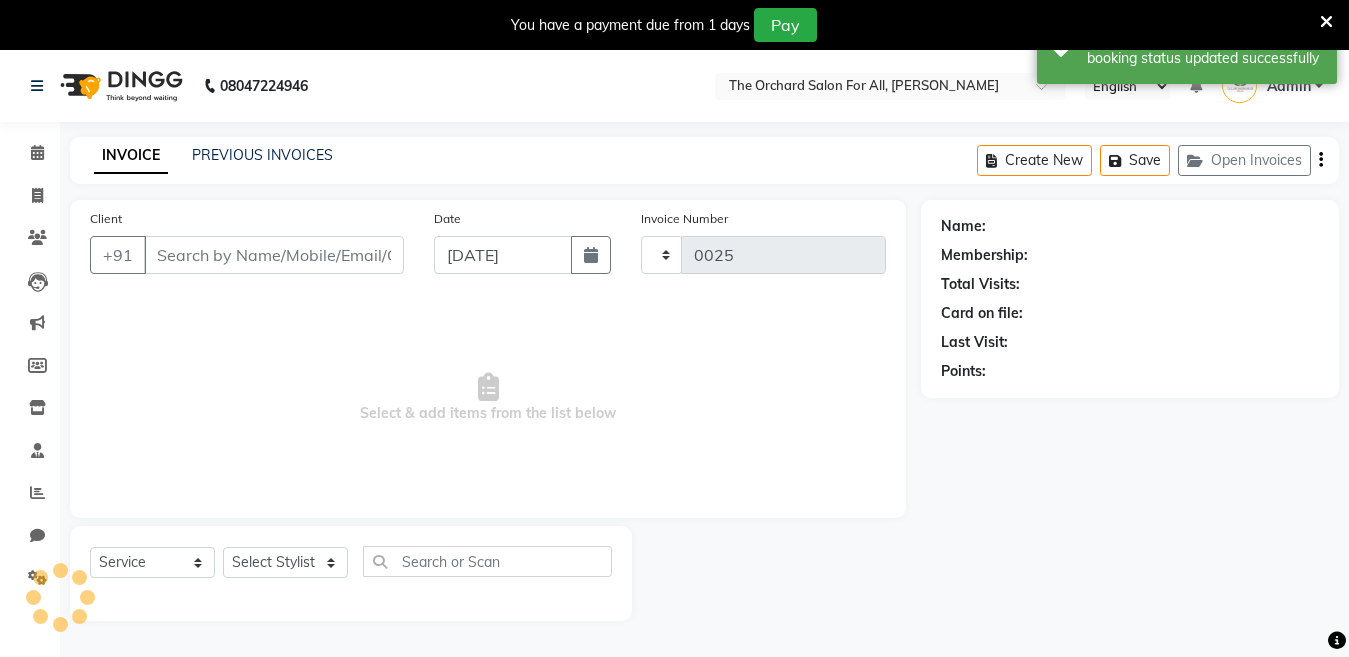 select on "54" 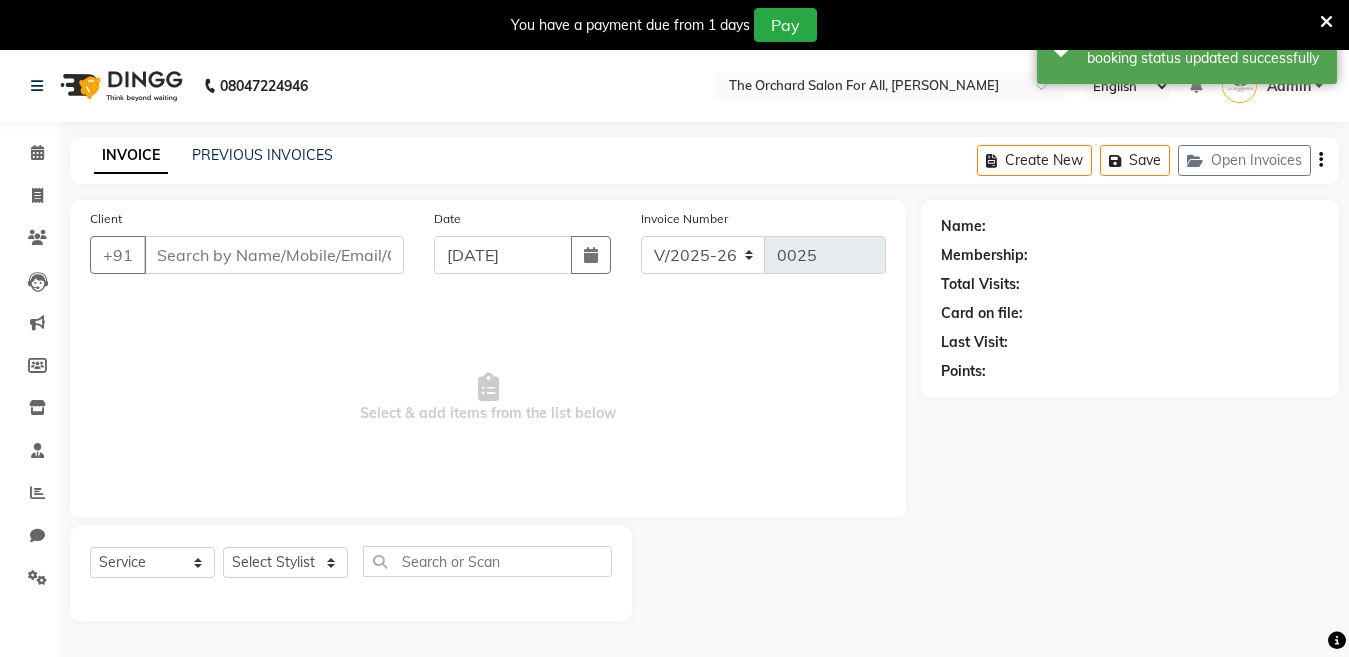 select on "2171" 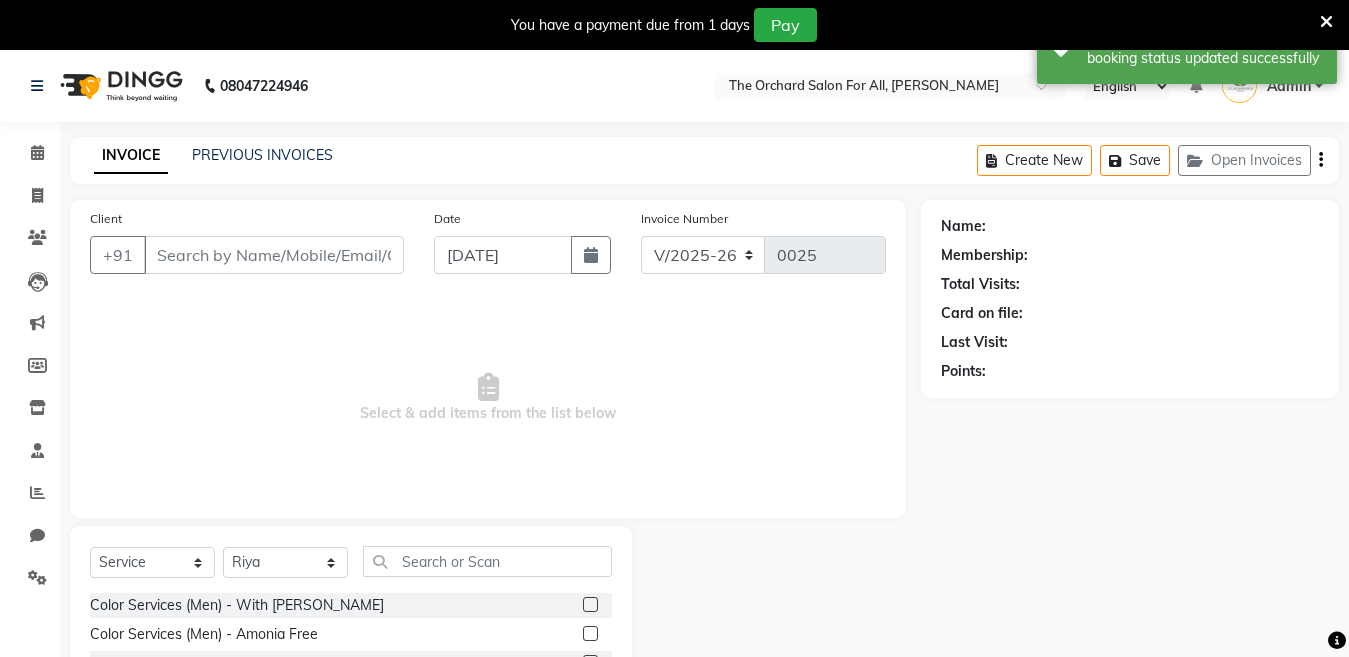 type on "8802081007" 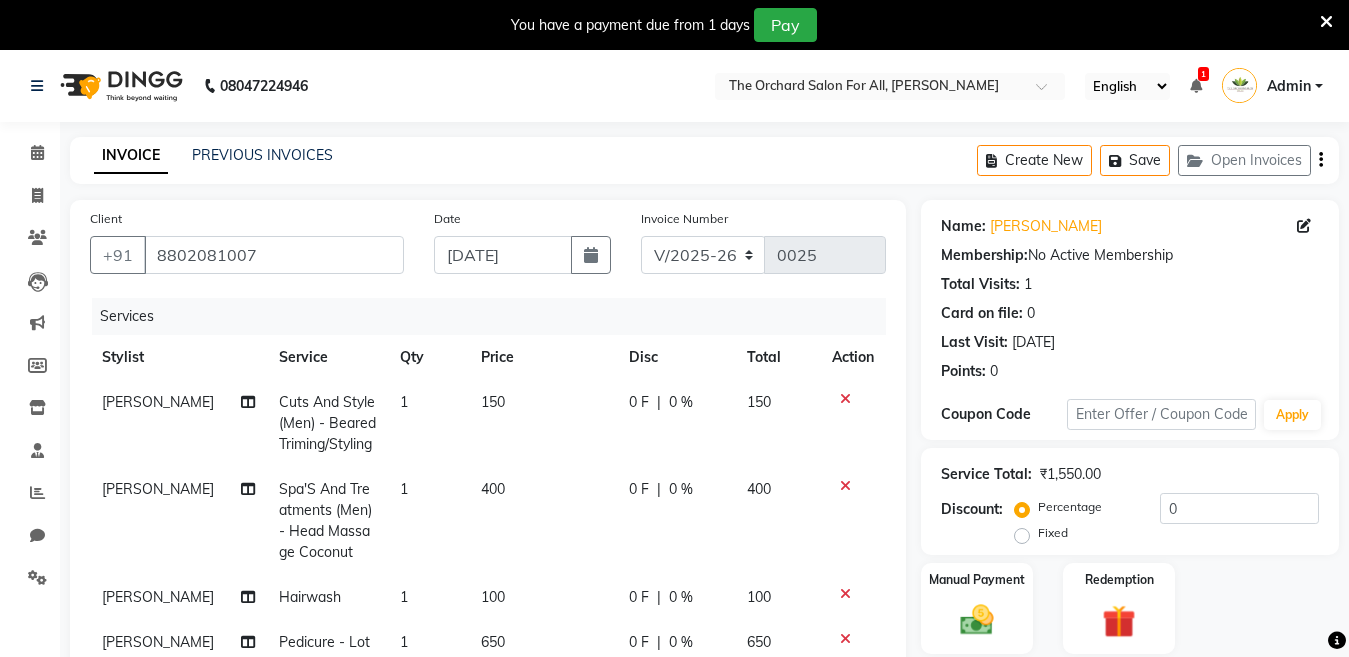 scroll, scrollTop: 29, scrollLeft: 0, axis: vertical 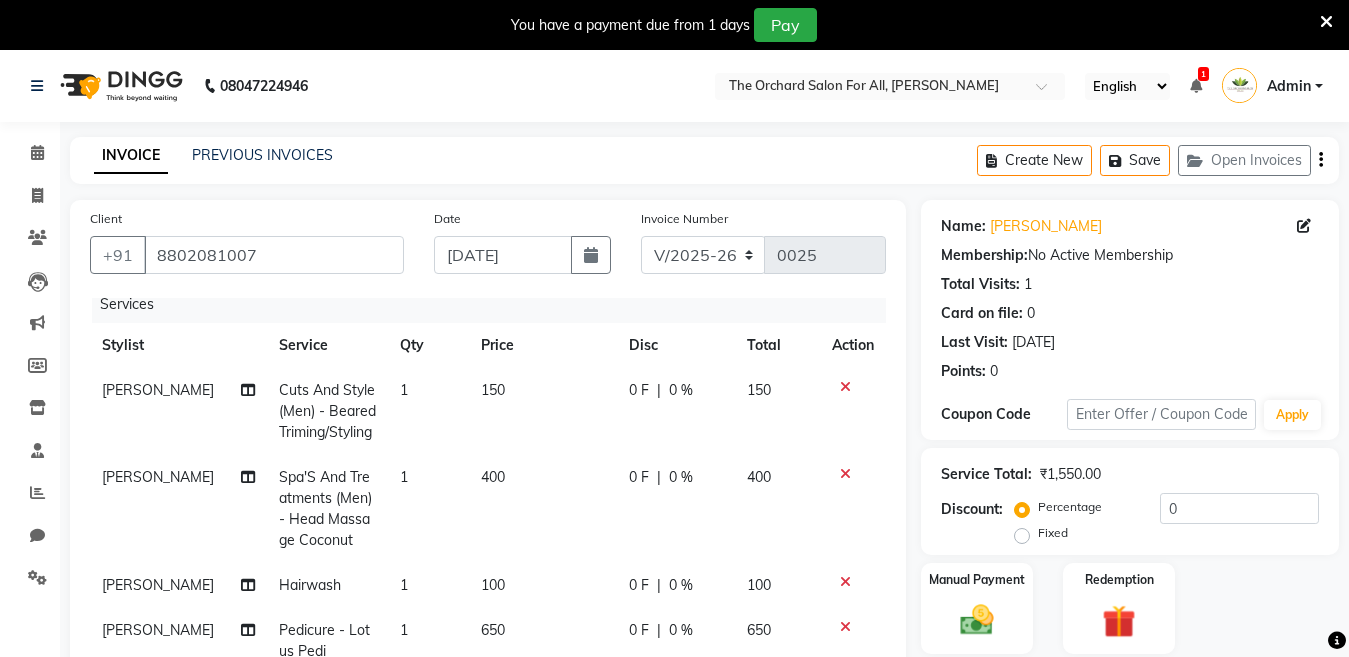 click on "[PERSON_NAME]" 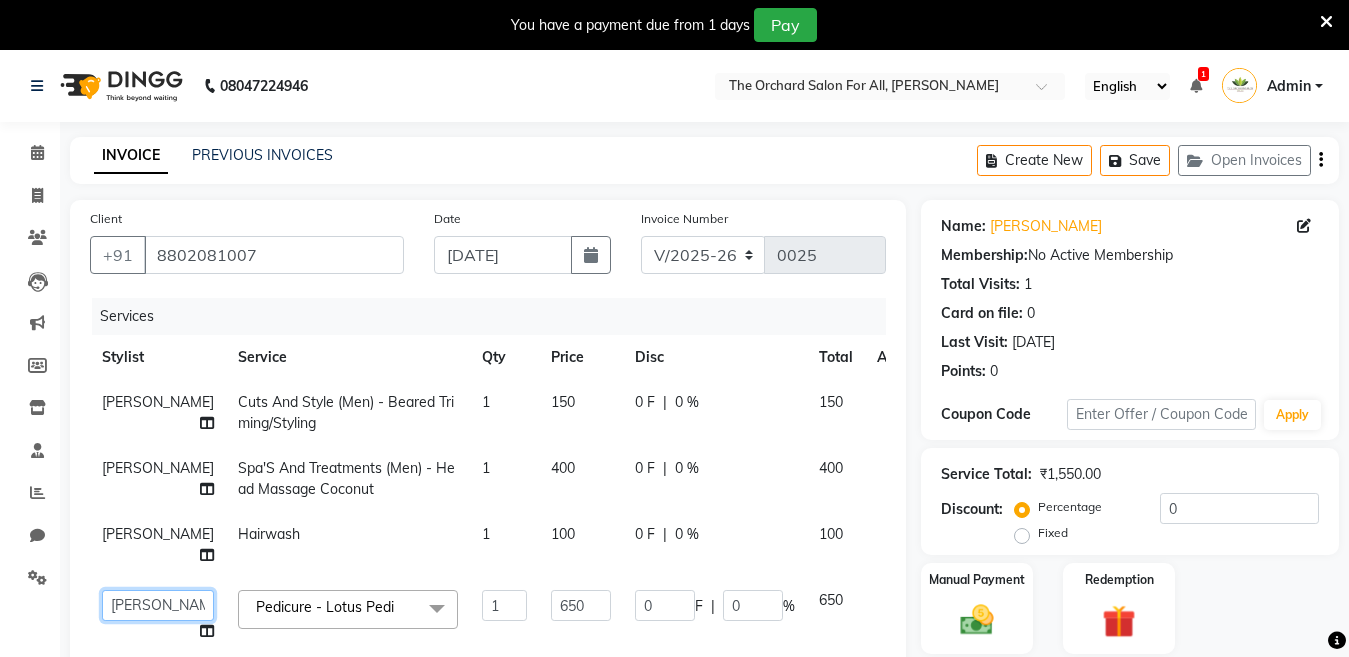 click on "[PERSON_NAME]   [PERSON_NAME]   Manager   [PERSON_NAME]   [PERSON_NAME]   [PERSON_NAME]" 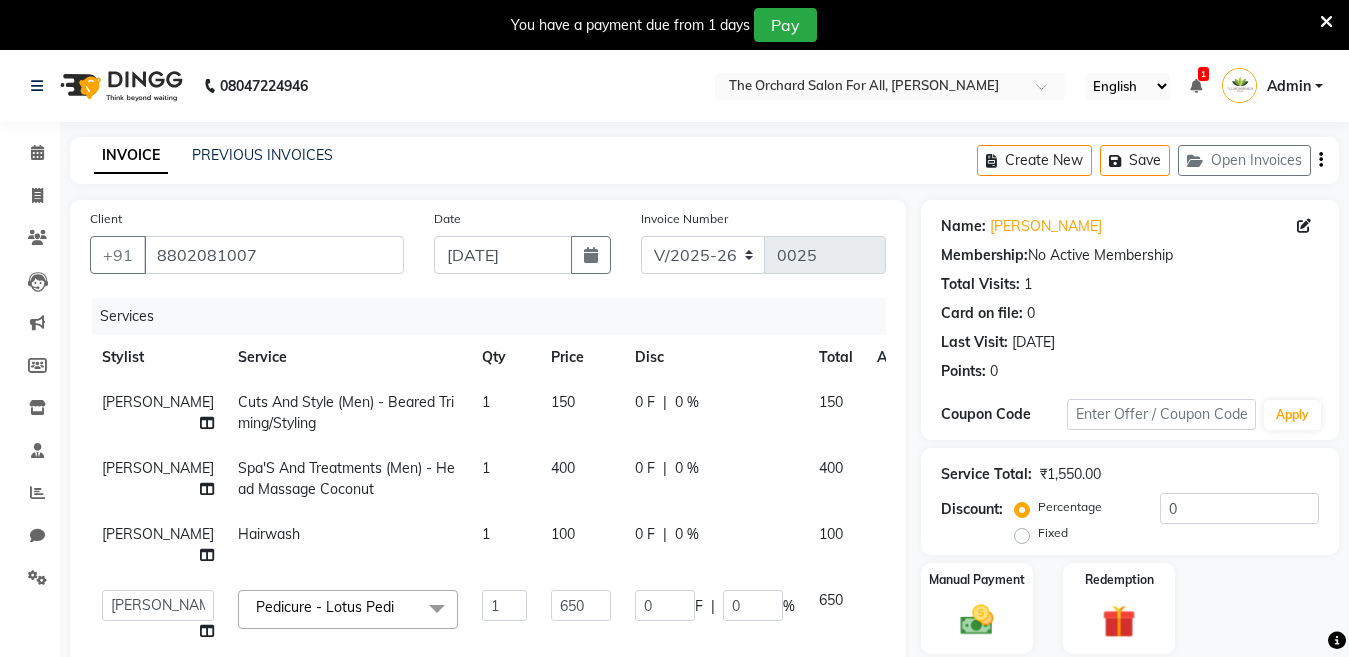 select on "59027" 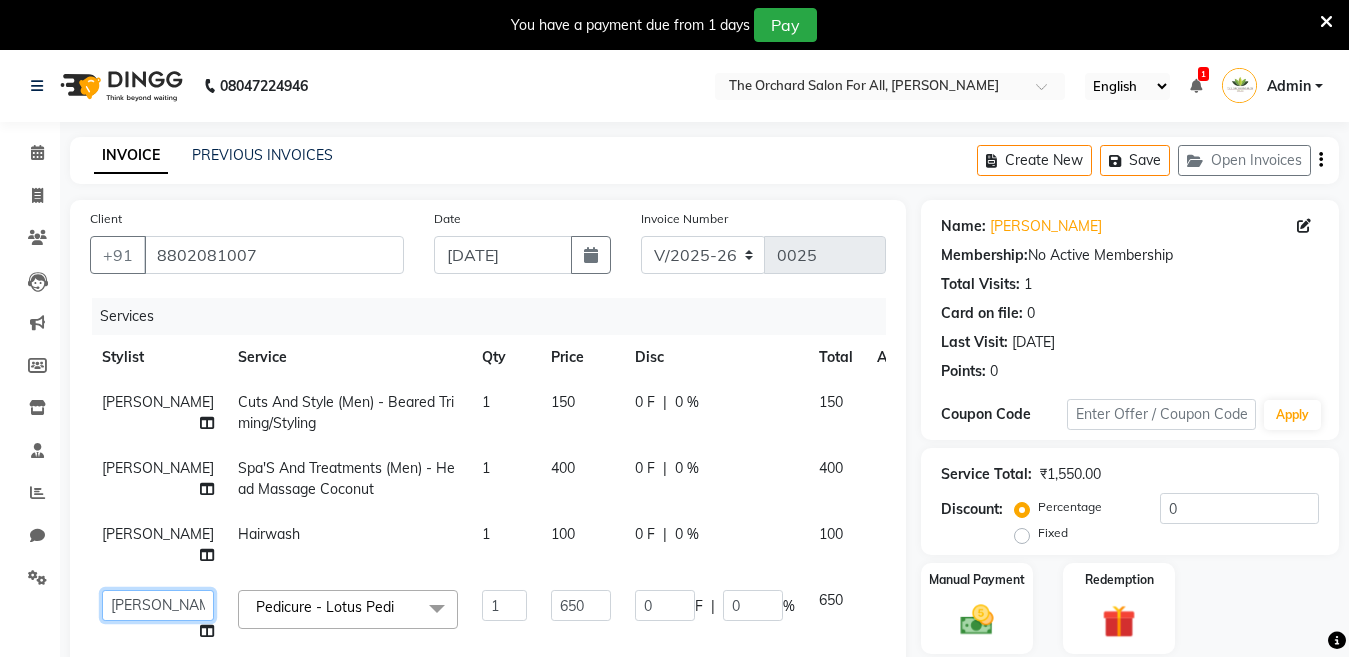 click on "[PERSON_NAME]   [PERSON_NAME]   Manager   [PERSON_NAME]   [PERSON_NAME]   [PERSON_NAME]" 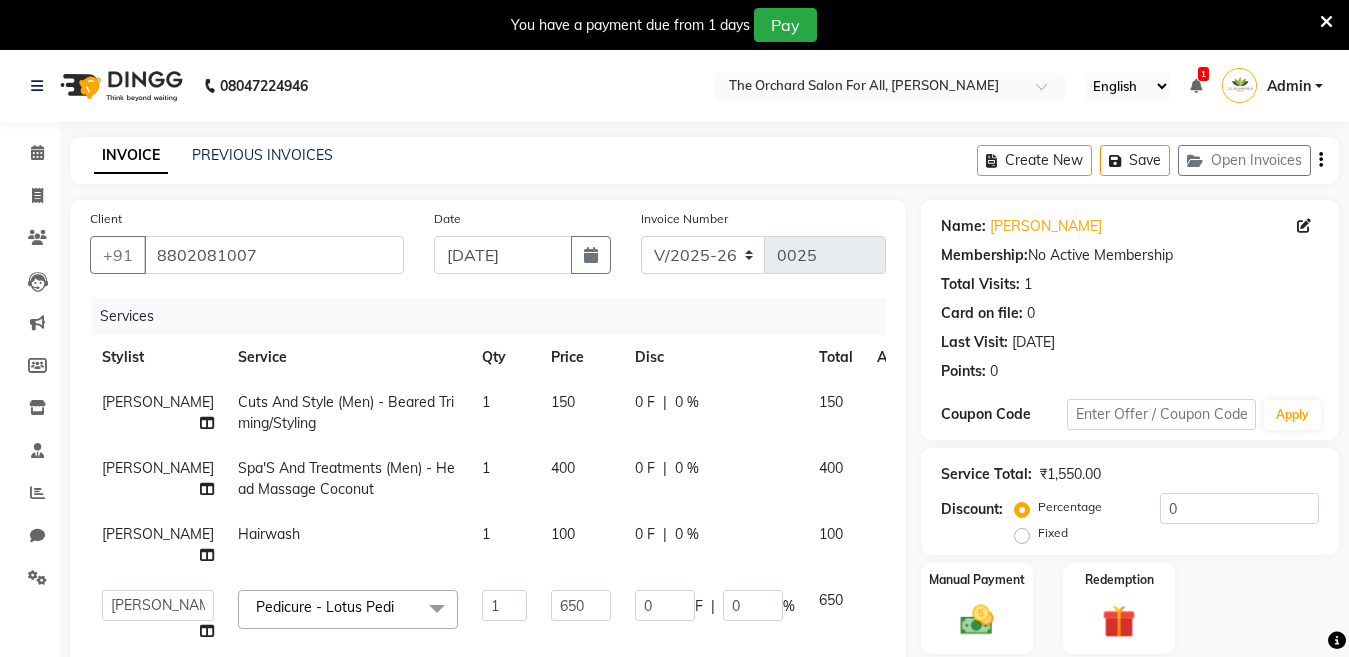 scroll, scrollTop: 252, scrollLeft: 0, axis: vertical 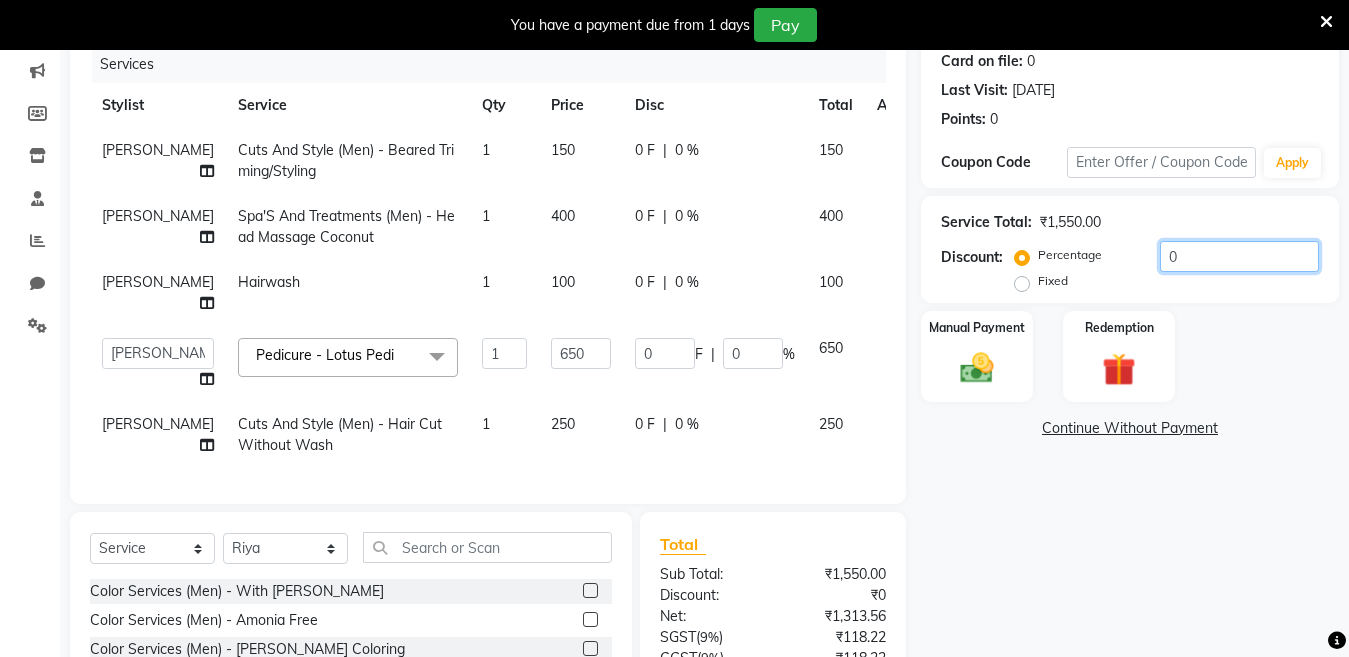 click on "0" 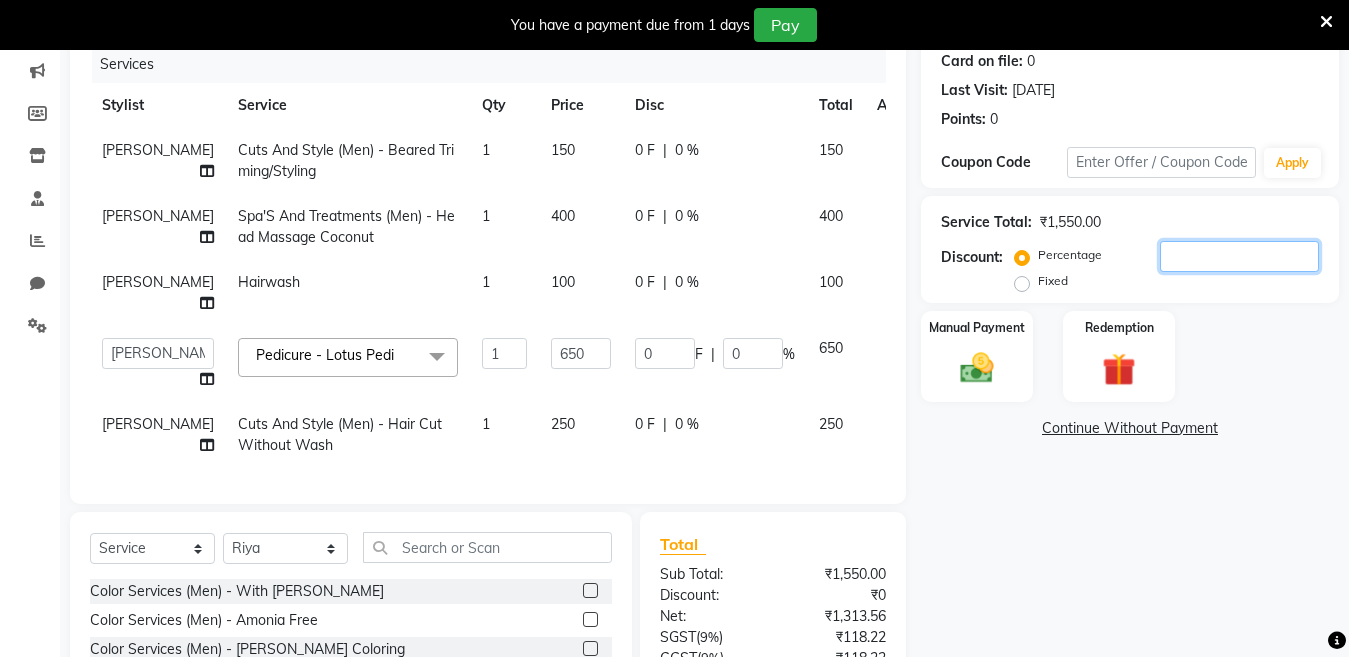 type on "1" 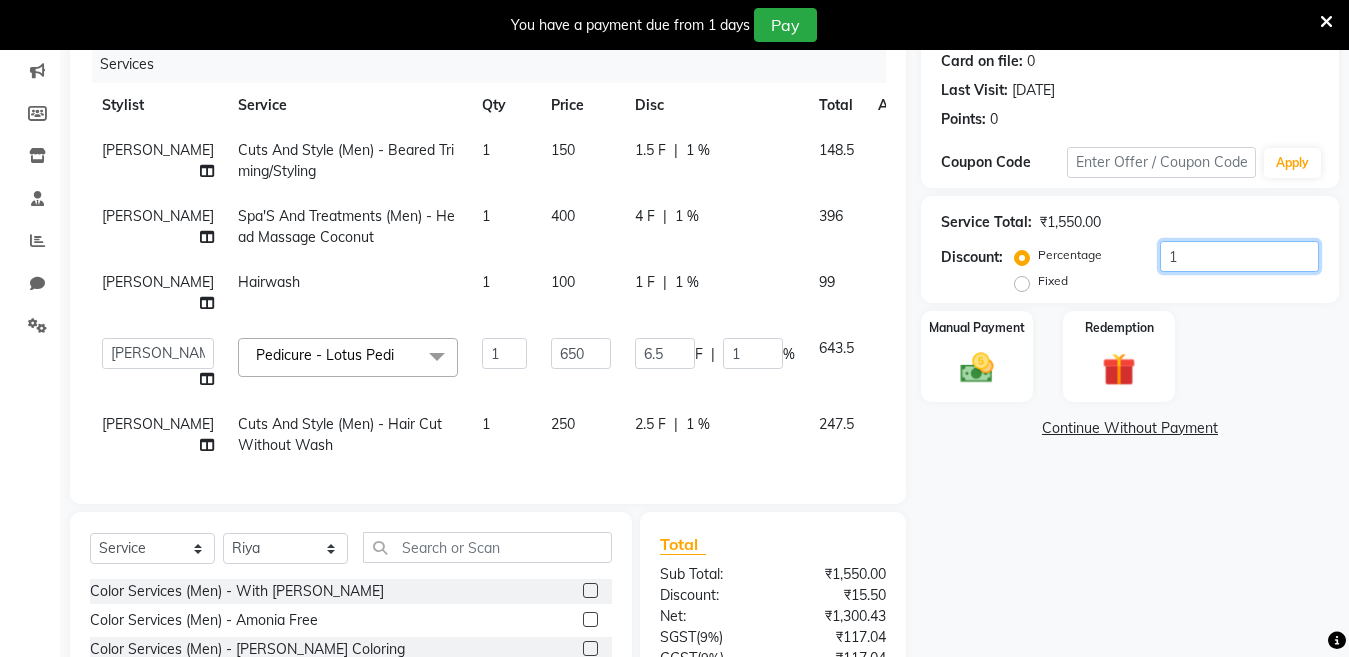 type on "10" 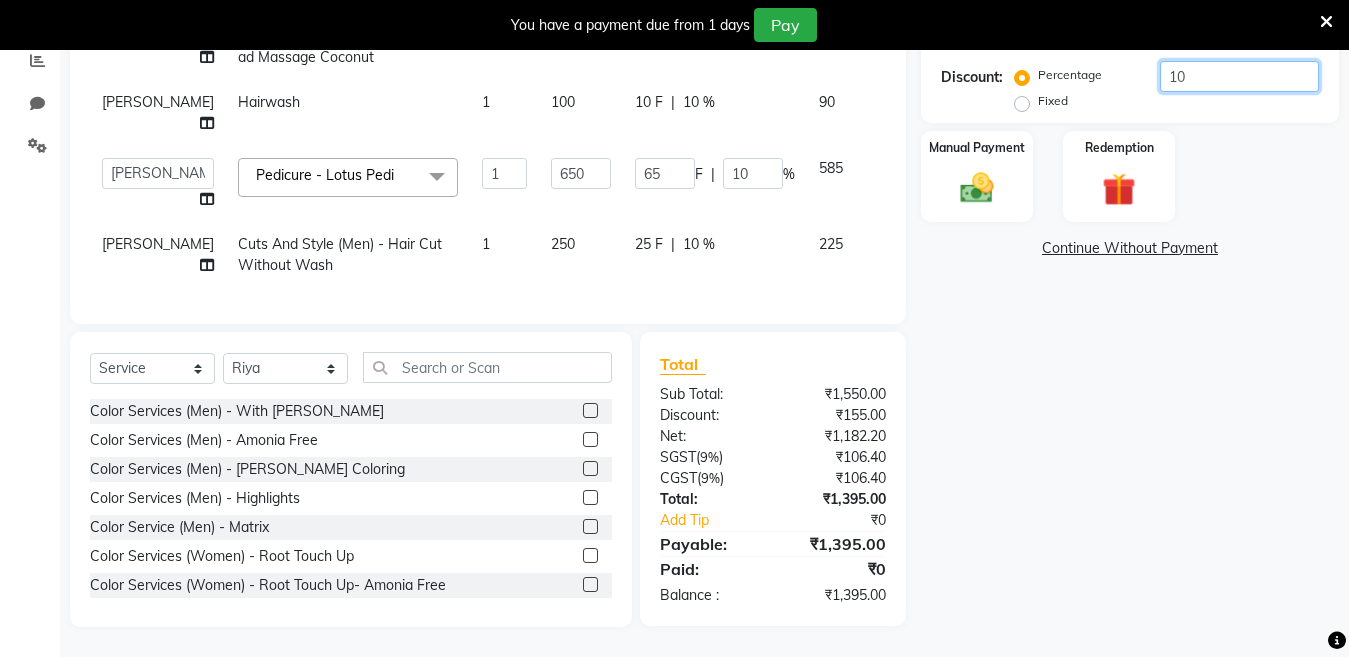 scroll, scrollTop: 340, scrollLeft: 0, axis: vertical 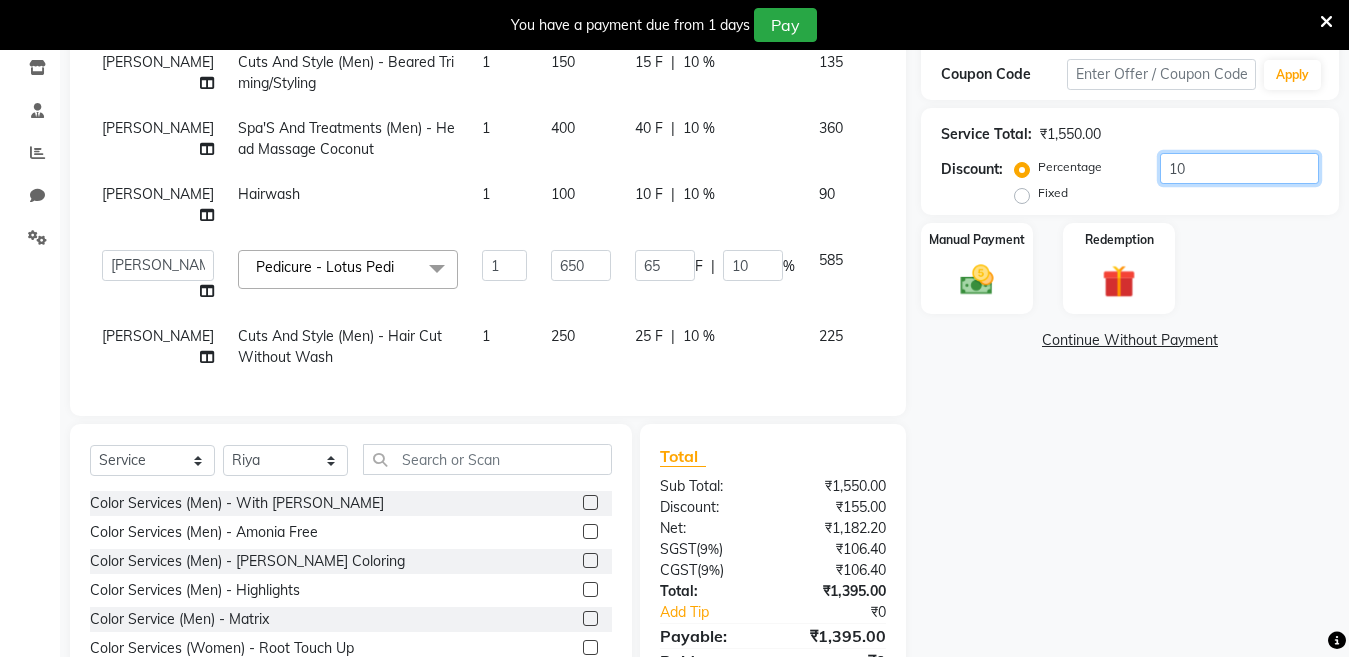 type on "1" 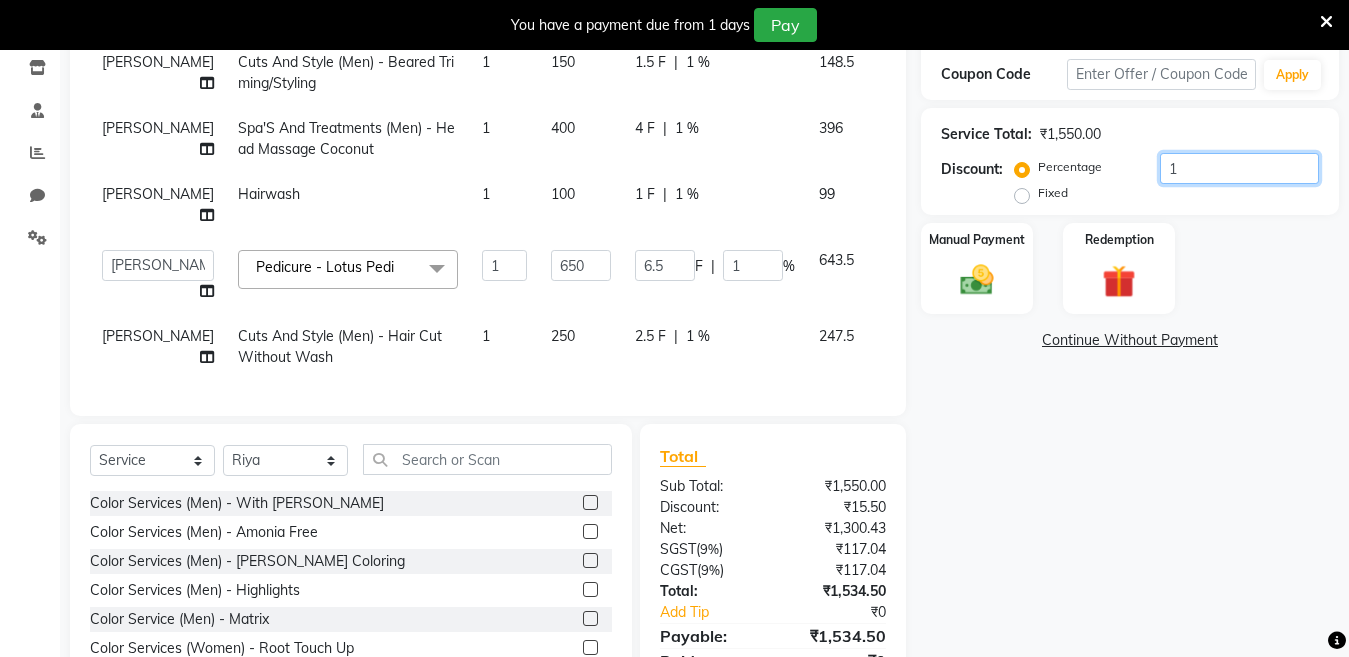 type on "12" 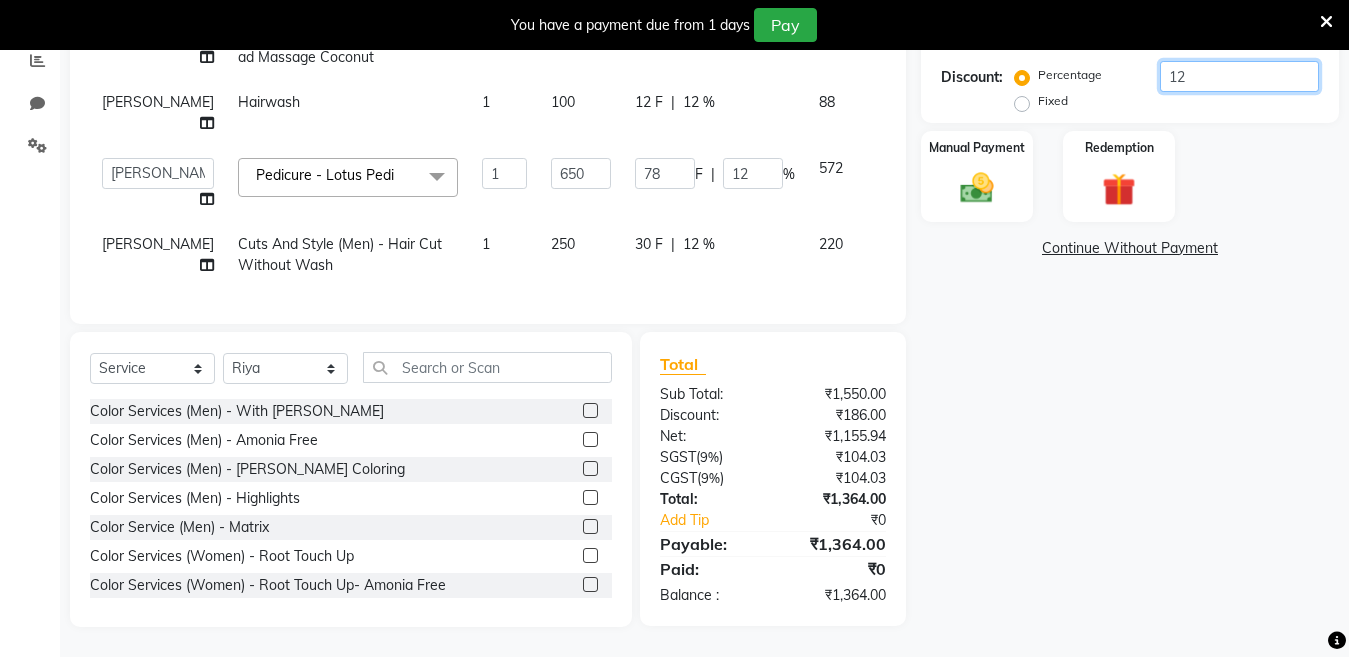 scroll, scrollTop: 385, scrollLeft: 0, axis: vertical 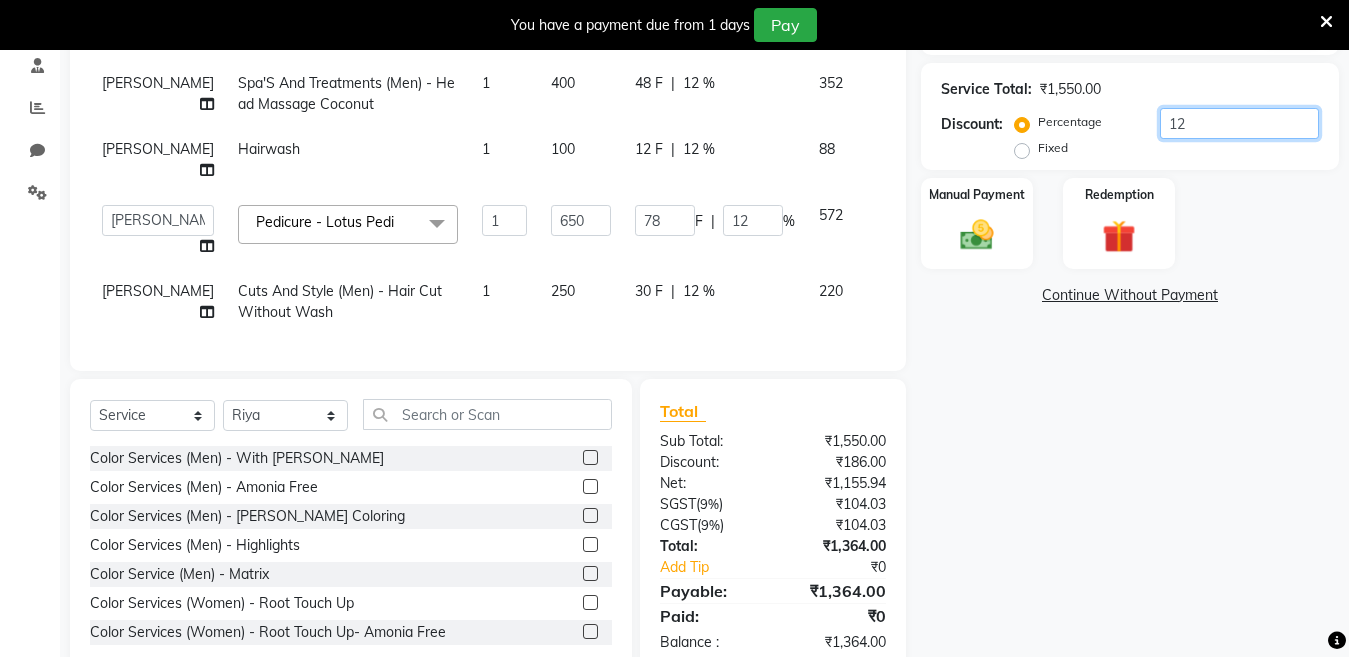 type on "1" 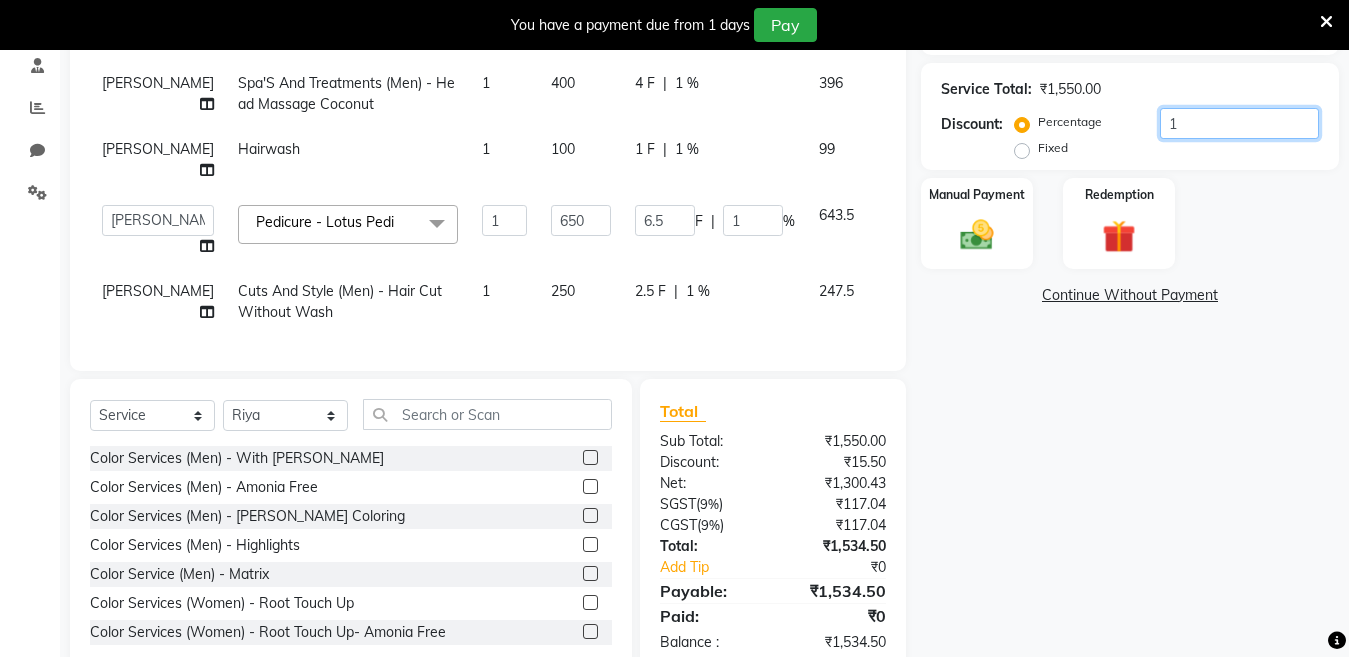 type on "13" 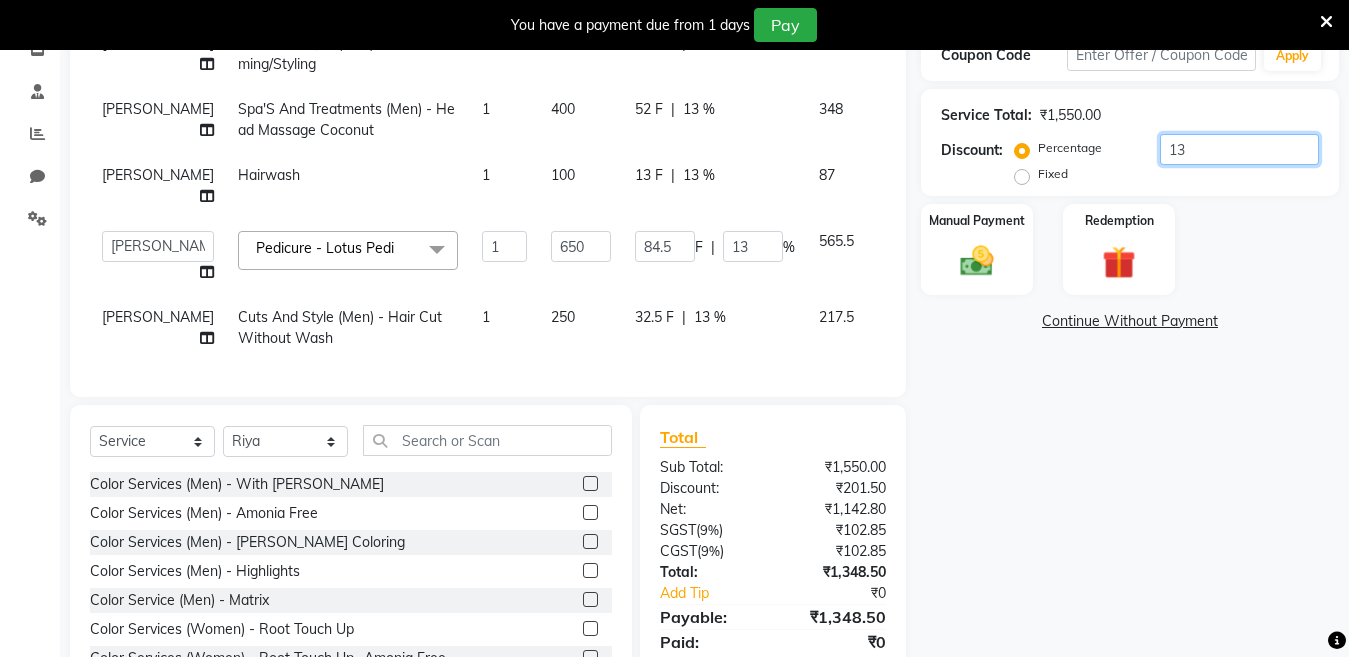 scroll, scrollTop: 357, scrollLeft: 0, axis: vertical 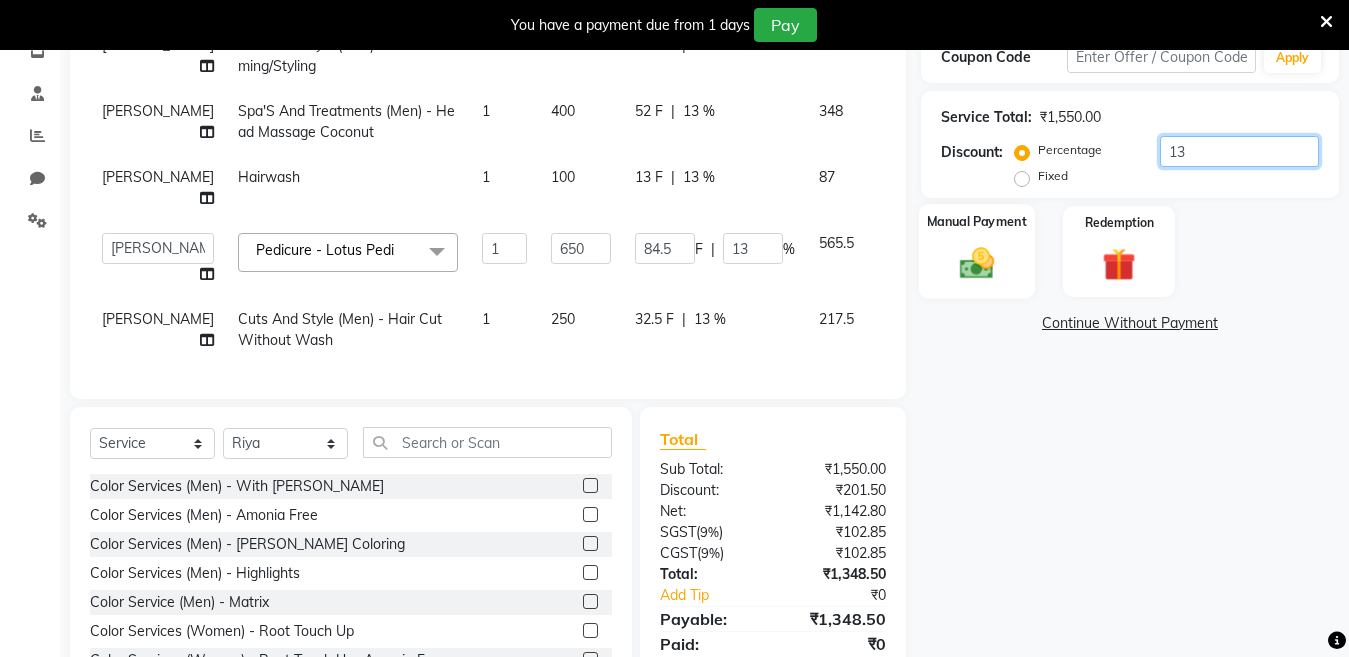 type on "13" 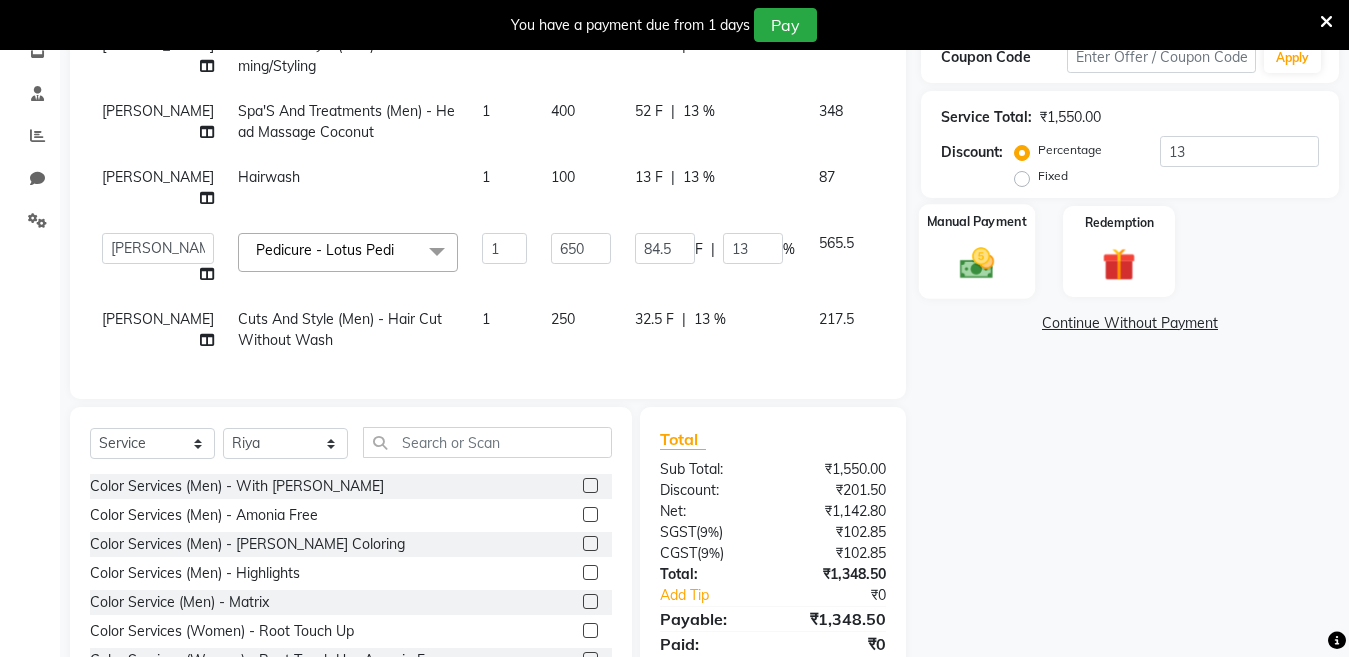 click 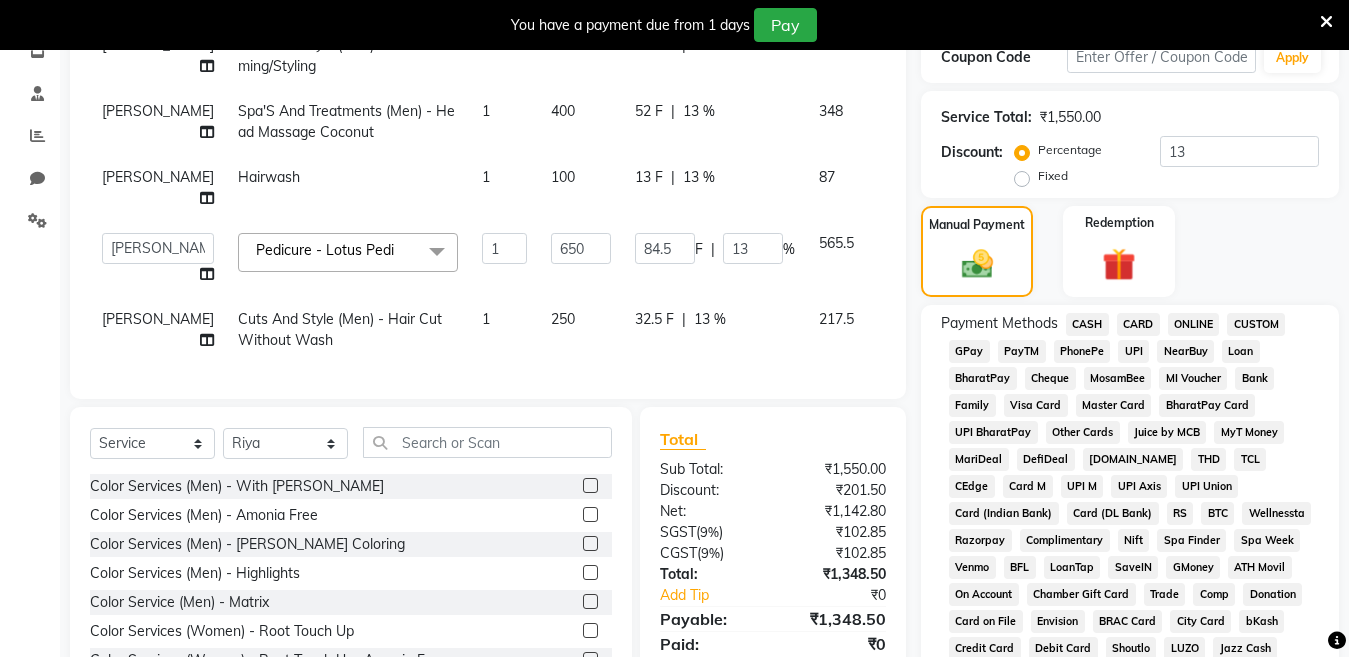 click on "PayTM" 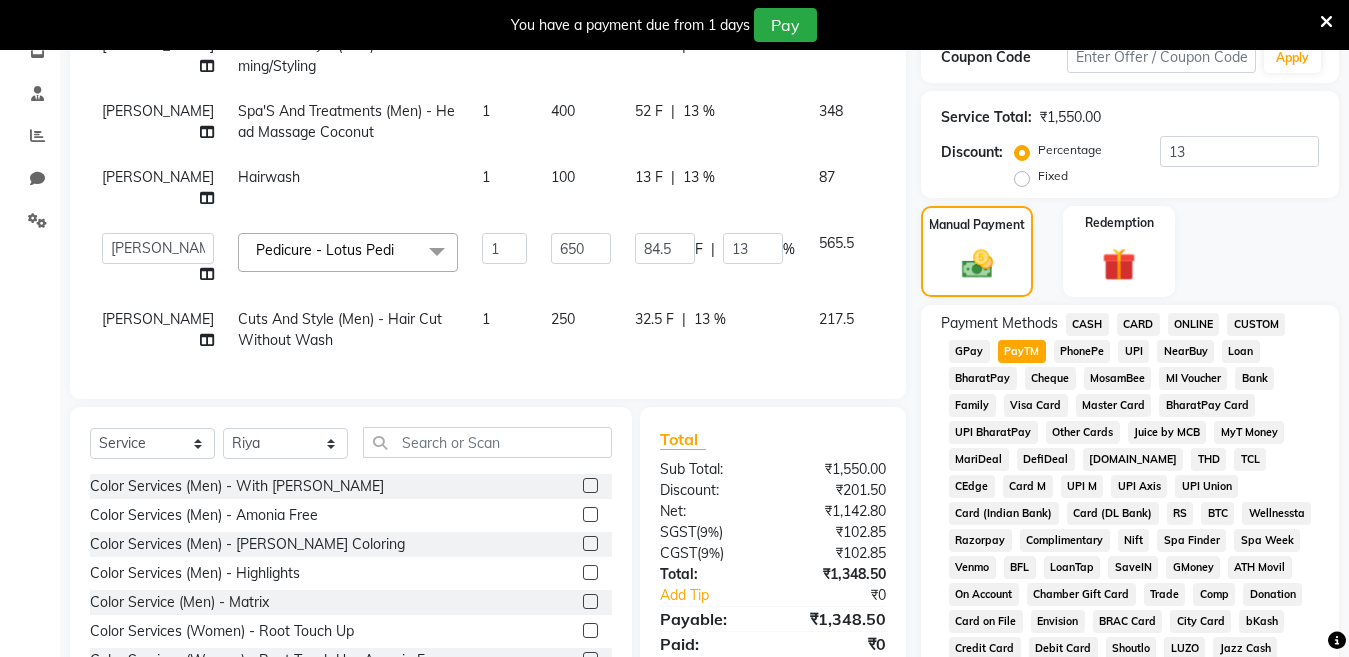scroll, scrollTop: 878, scrollLeft: 0, axis: vertical 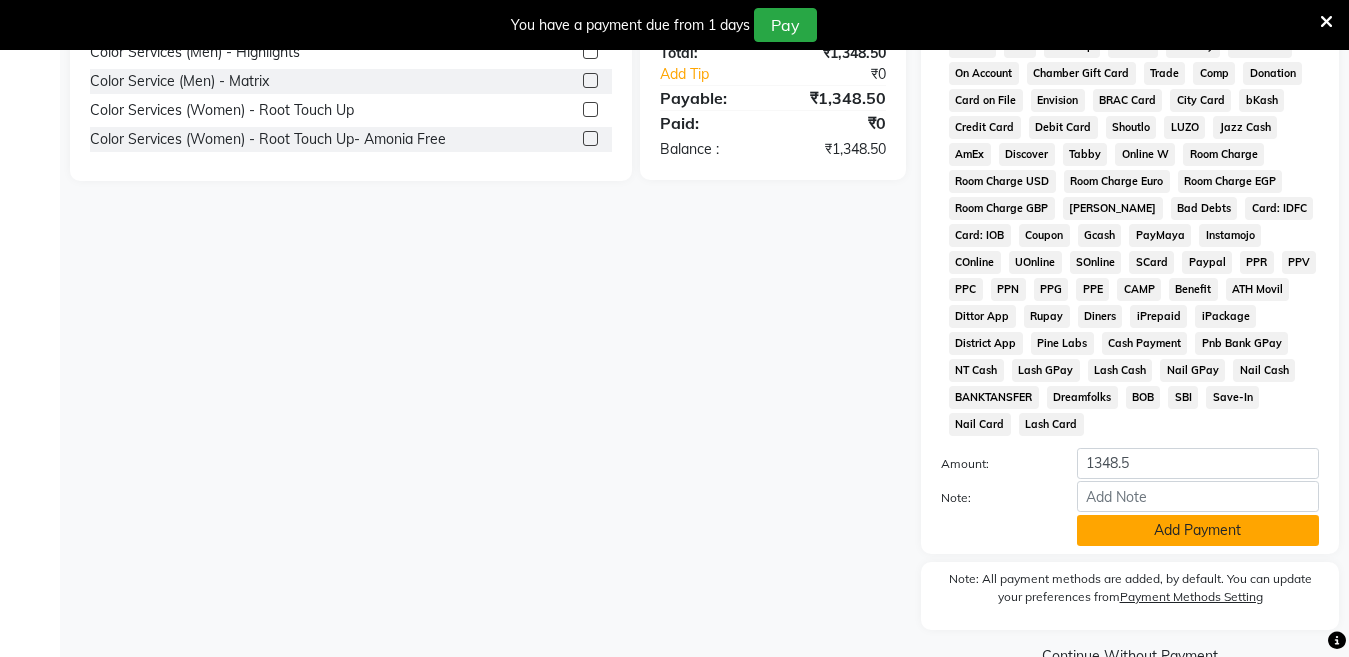 click on "Add Payment" 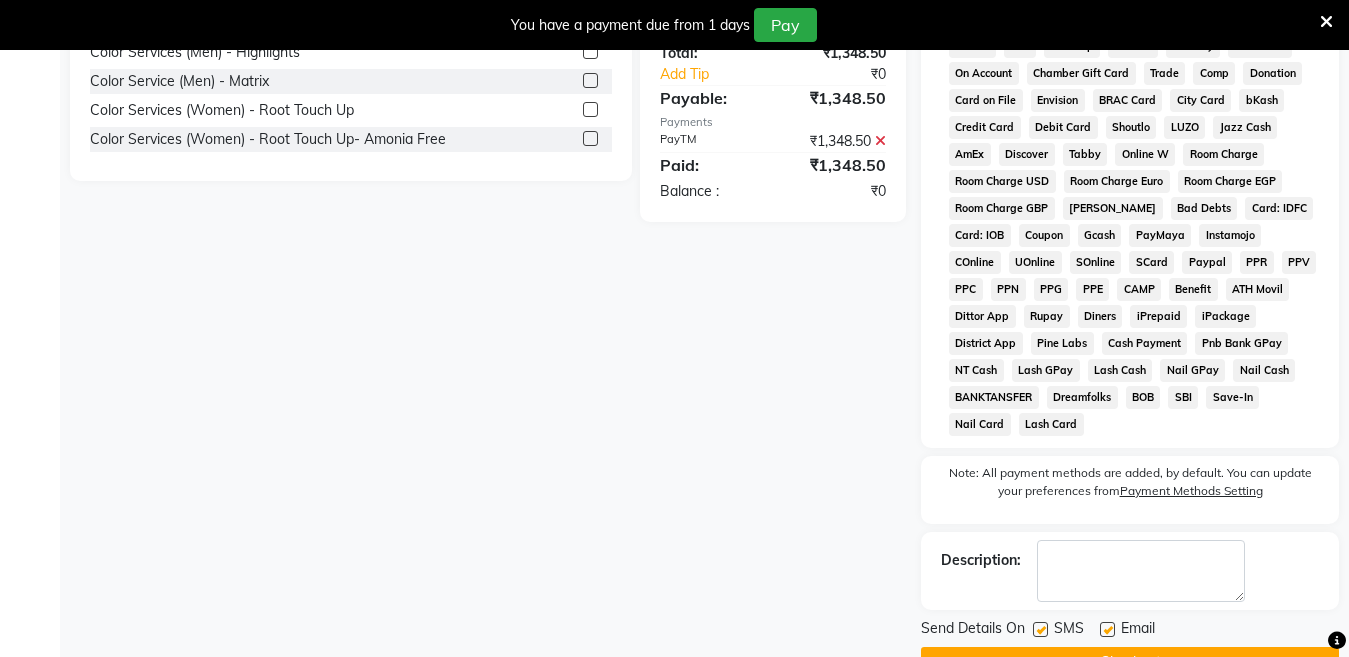 click on "Checkout" 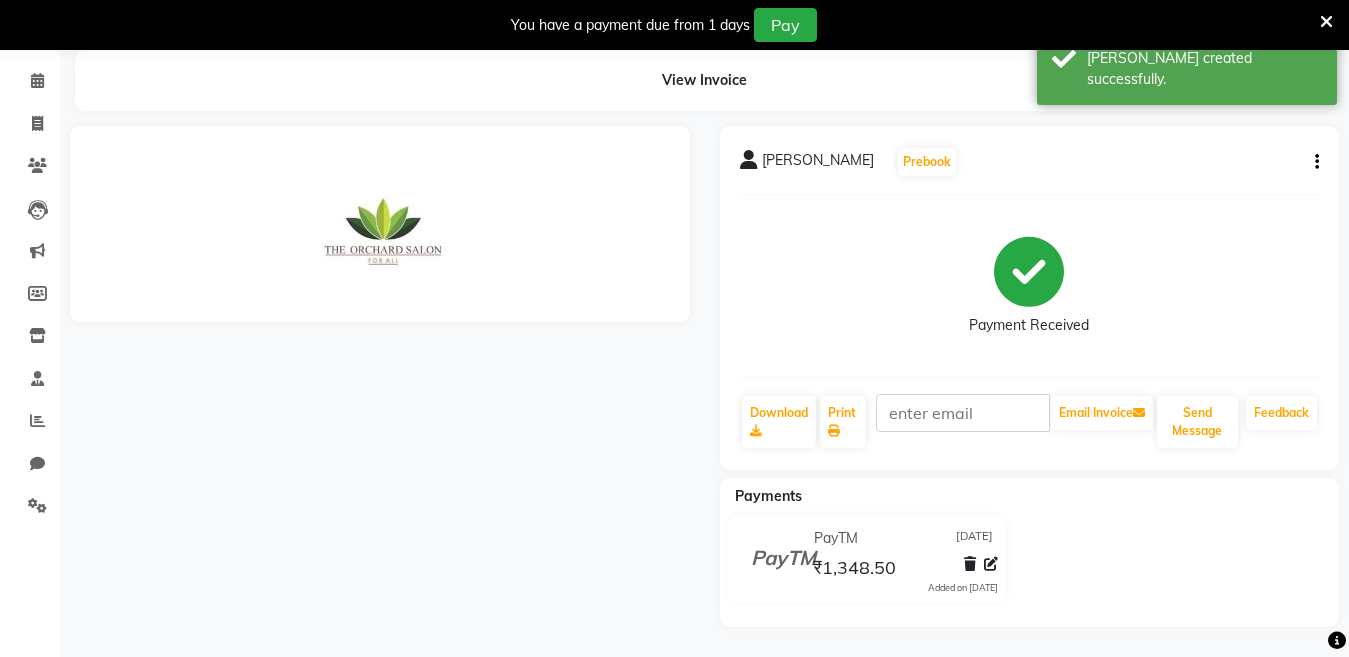 scroll, scrollTop: 716, scrollLeft: 0, axis: vertical 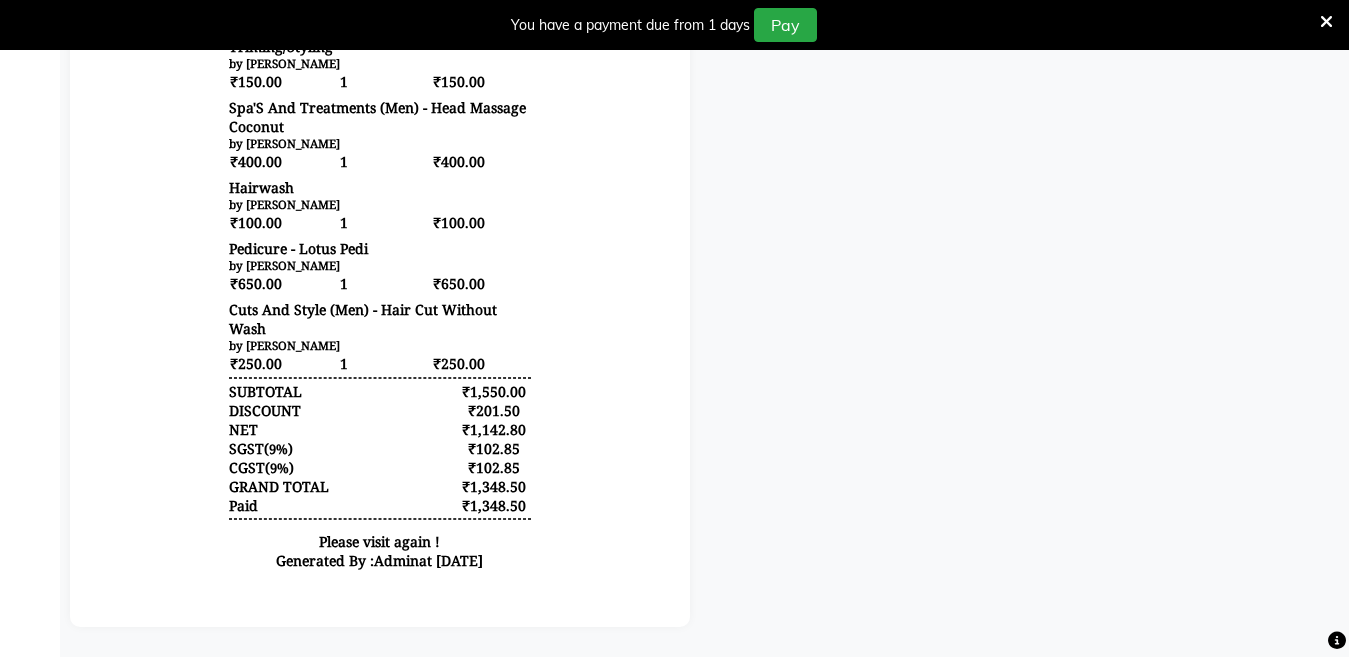 click on "The Orchard Salon For All
[STREET_ADDRESS]
GSTN :
09BVAPS1491R1ZR
Contact : [PHONE_NUMBER]
TAX INVOICE
Name  :
[PERSON_NAME]
Mobile :
918802081007
Invoice  :
V/2025-26/0025
Date  :
[DATE]
ITEM
RATE" at bounding box center [380, 58] 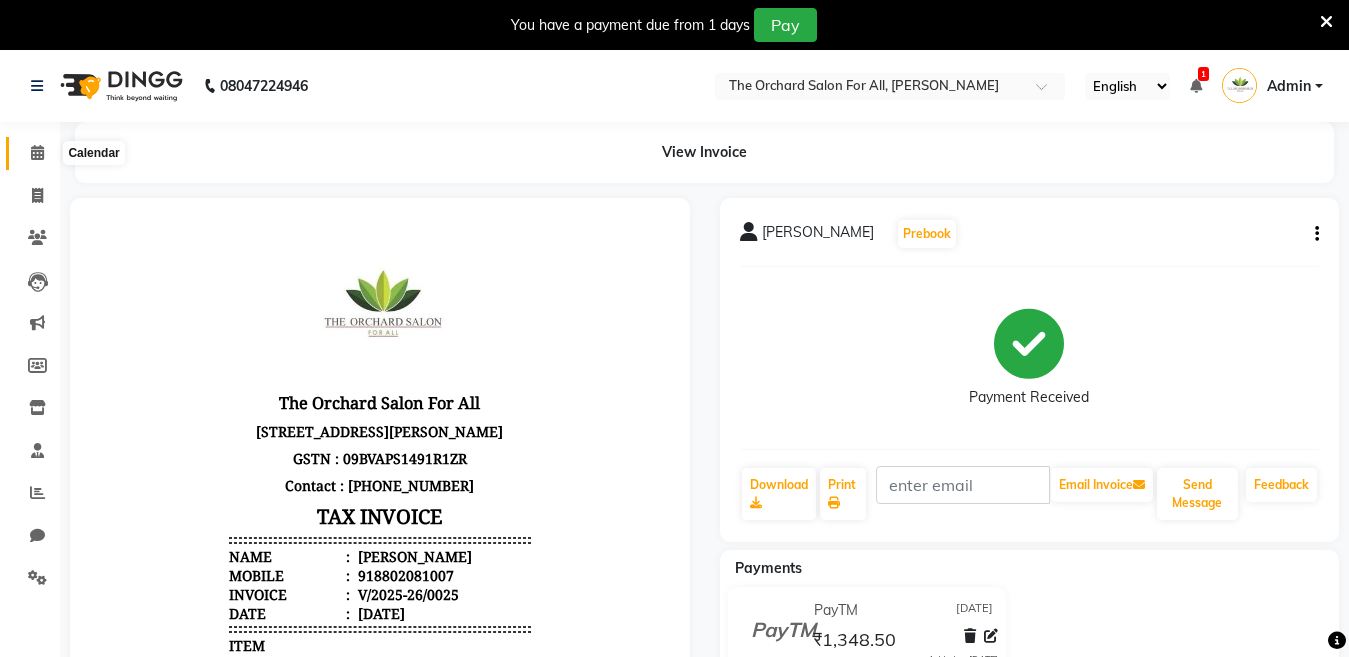 click 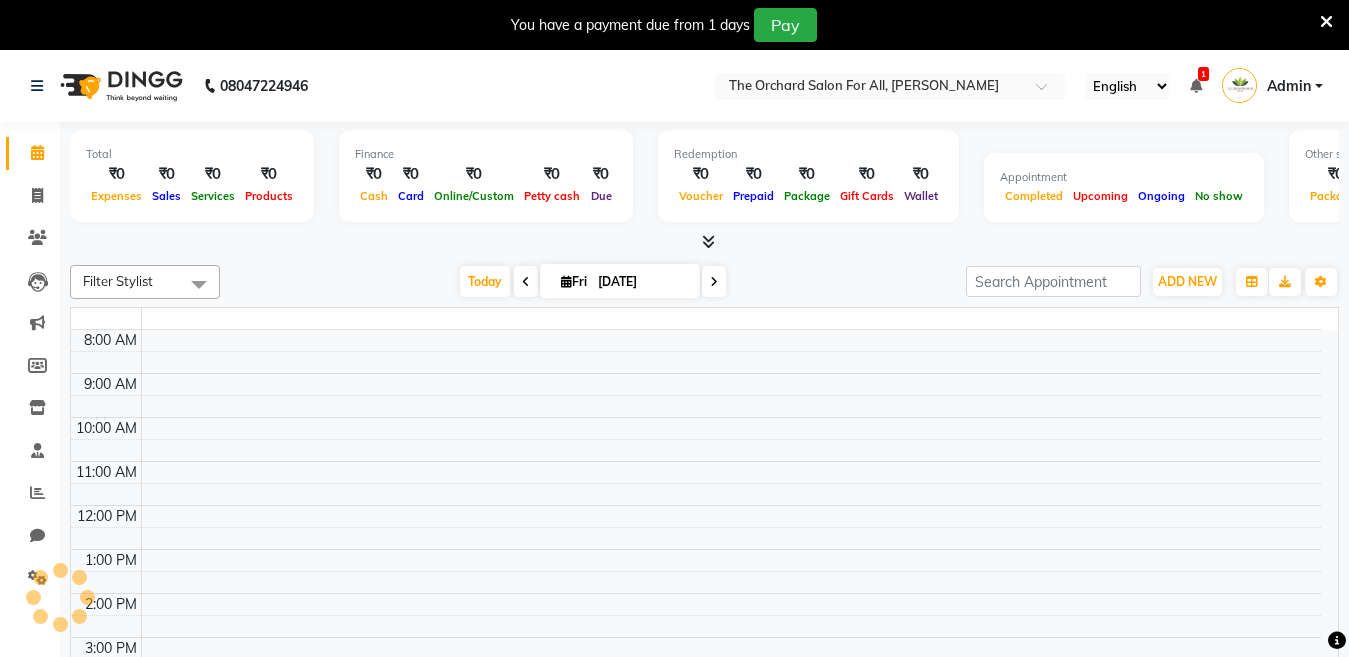 scroll, scrollTop: 0, scrollLeft: 0, axis: both 